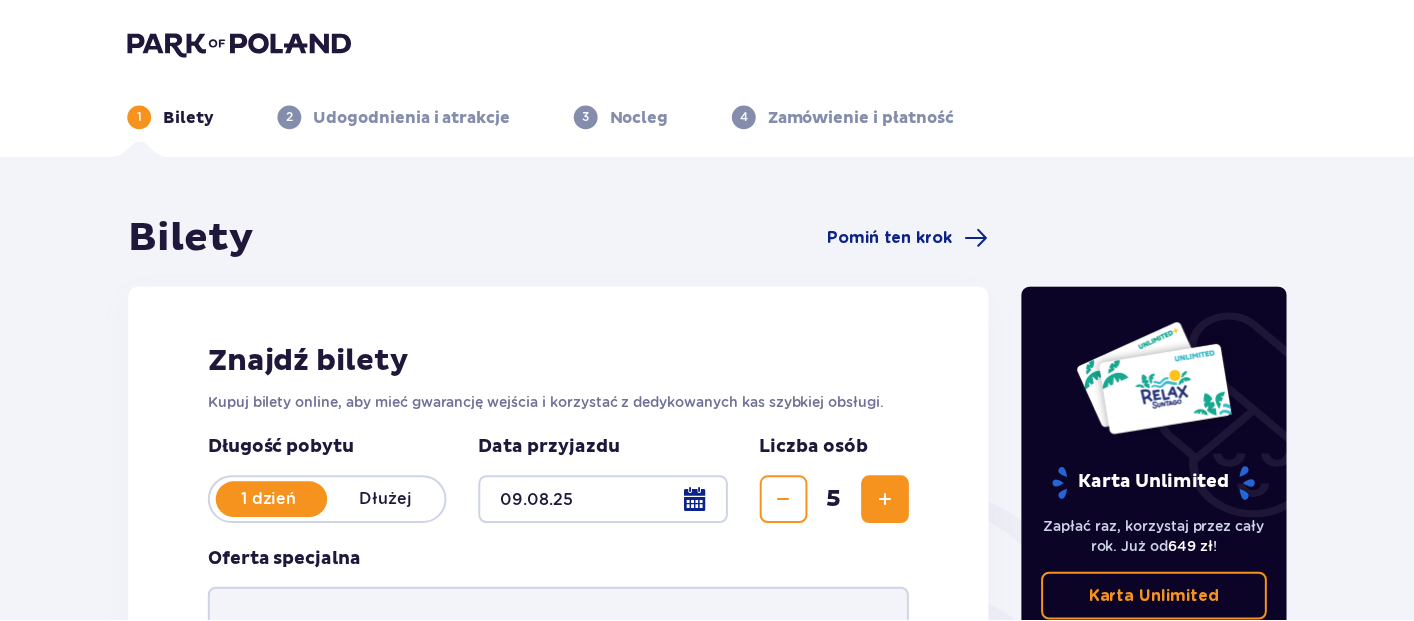 scroll, scrollTop: 0, scrollLeft: 0, axis: both 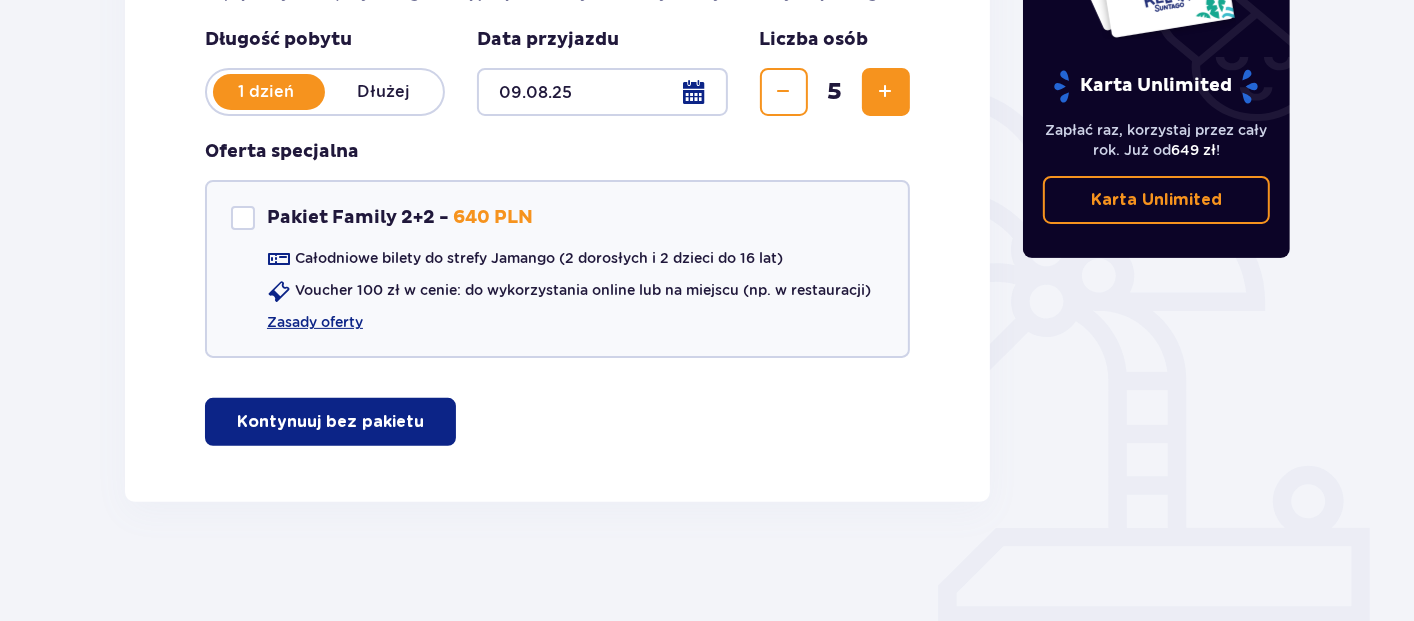 click on "Kontynuuj bez pakietu" at bounding box center (330, 422) 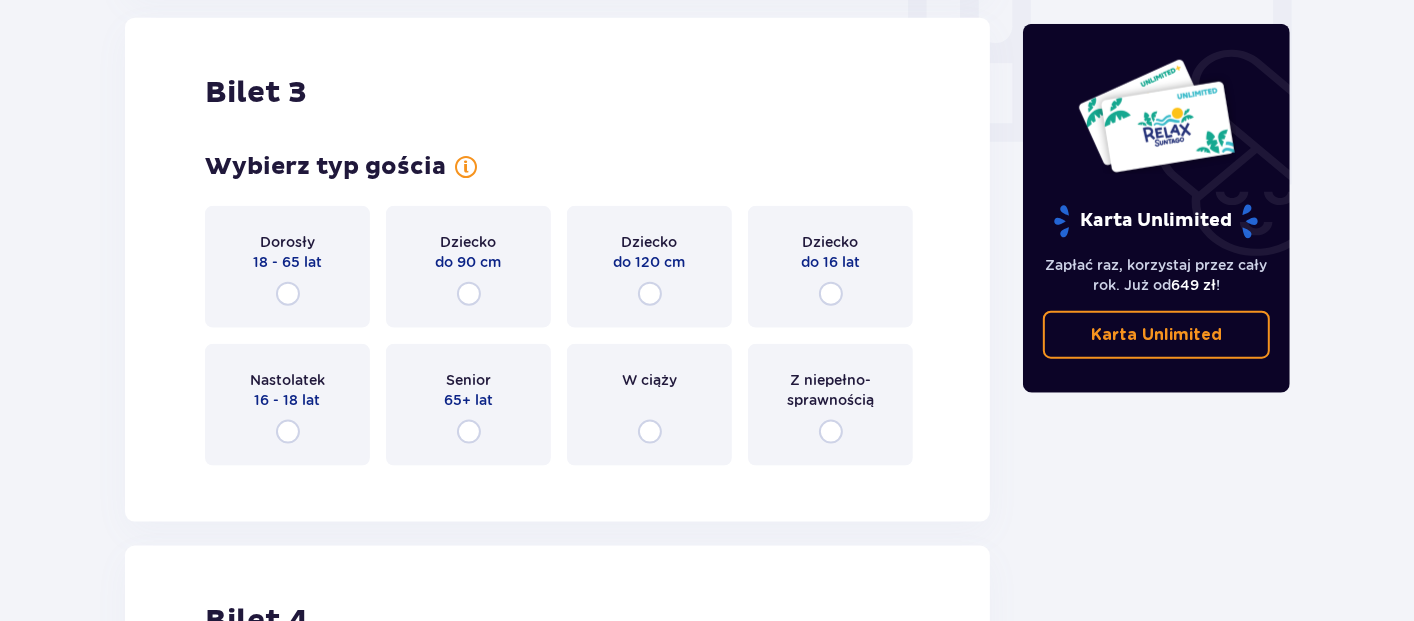 scroll, scrollTop: 1798, scrollLeft: 0, axis: vertical 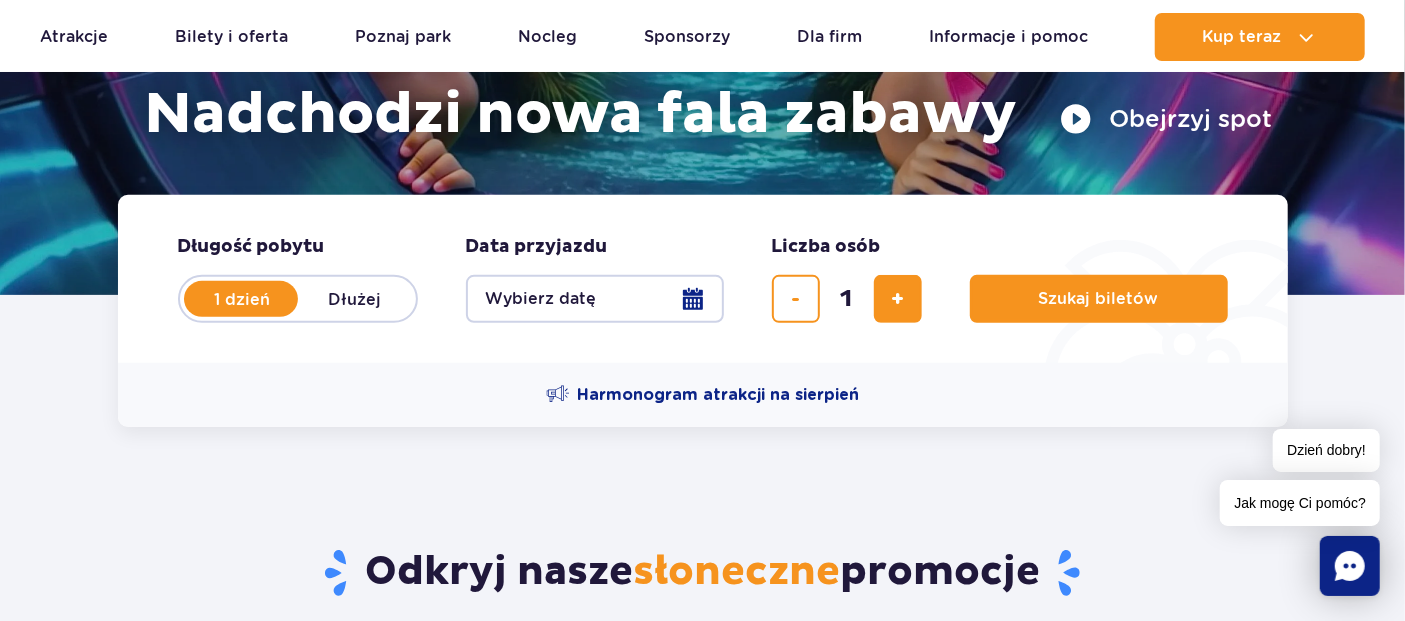 click on "Dłużej" at bounding box center (355, 299) 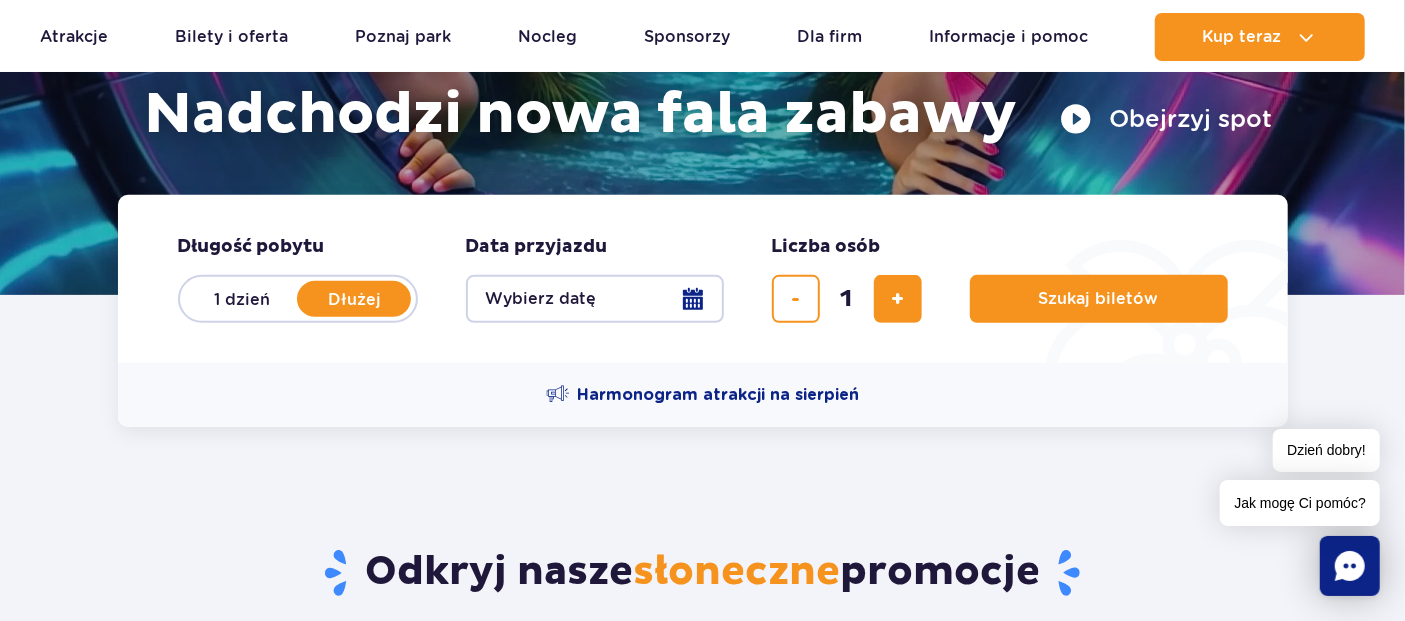 click on "Wybierz datę" at bounding box center [595, 299] 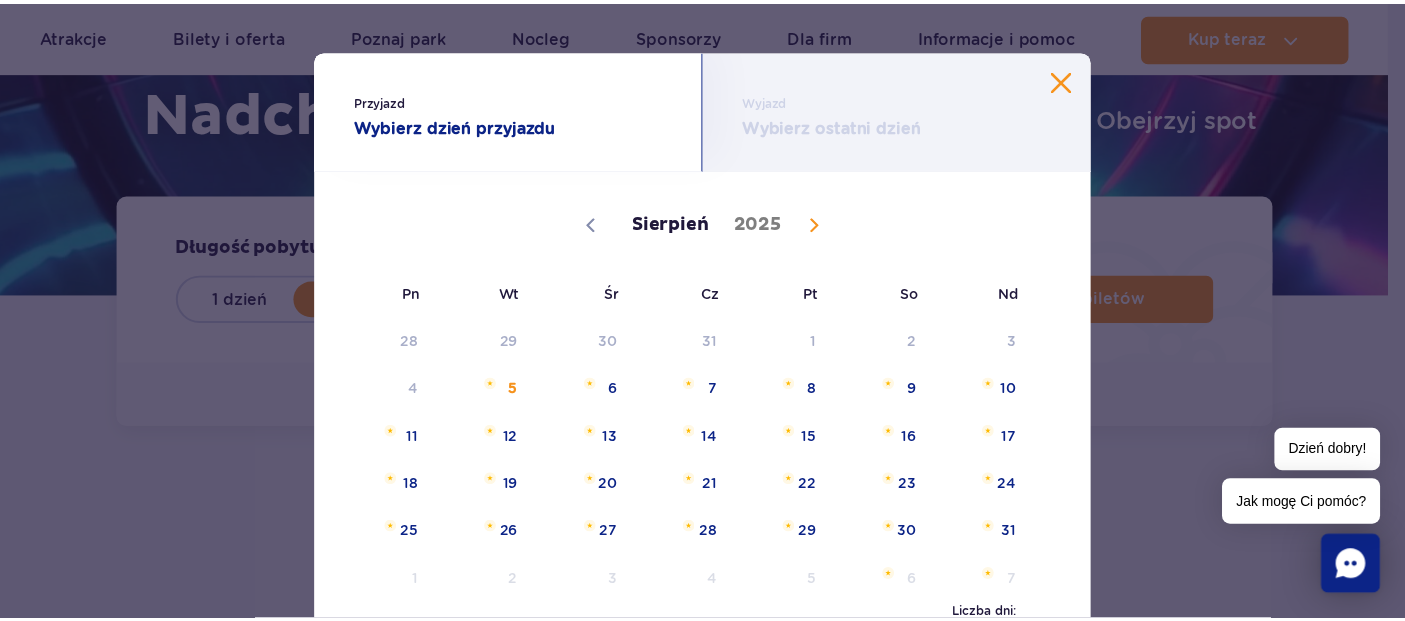 scroll, scrollTop: 111, scrollLeft: 0, axis: vertical 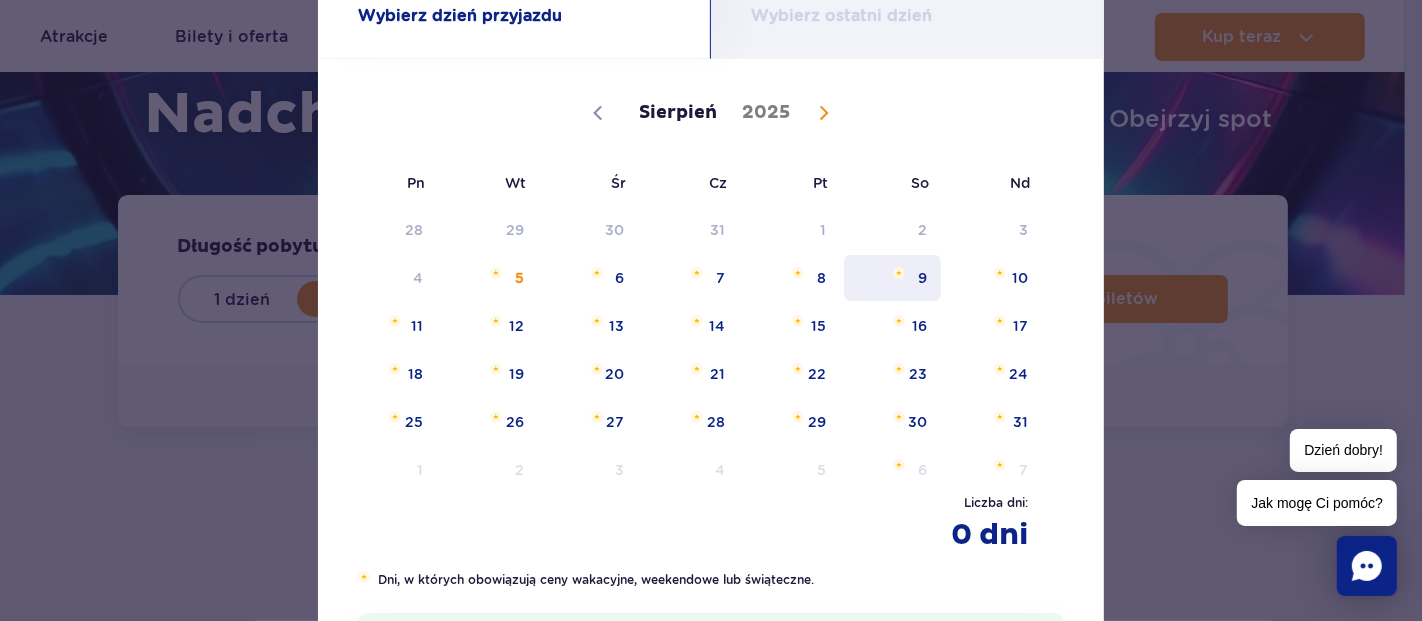 click on "9" at bounding box center [892, 278] 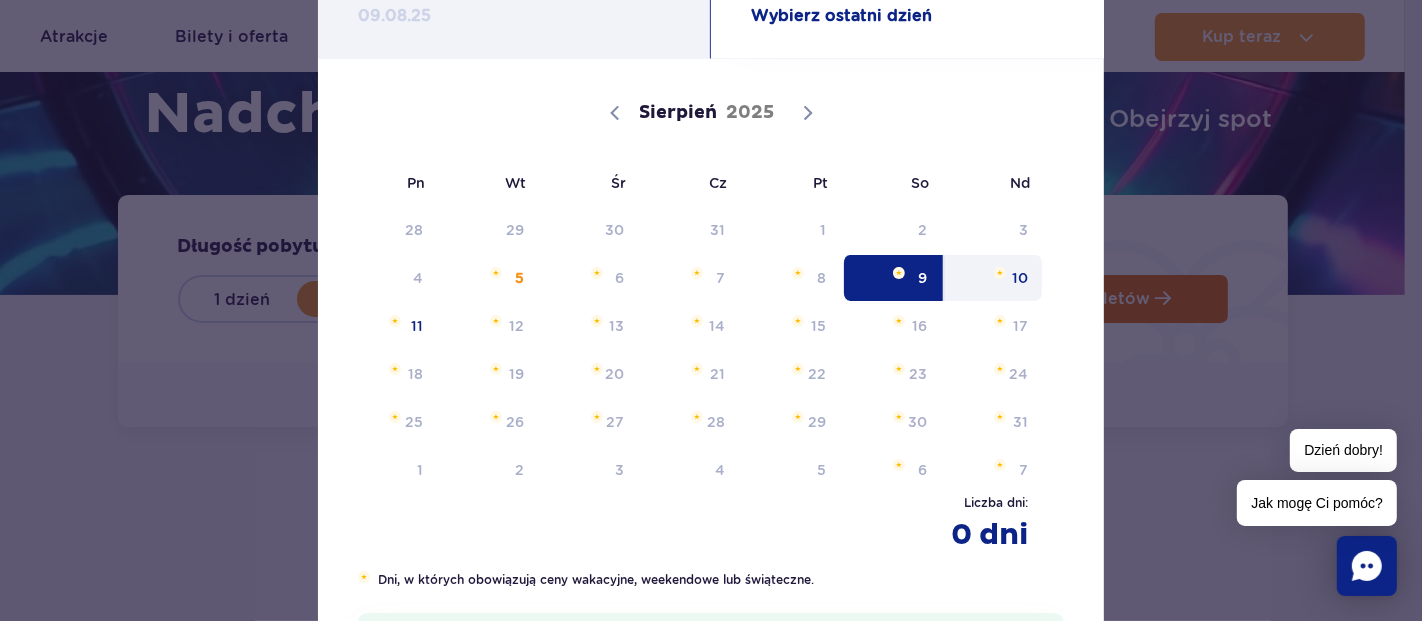 click on "10" at bounding box center [993, 278] 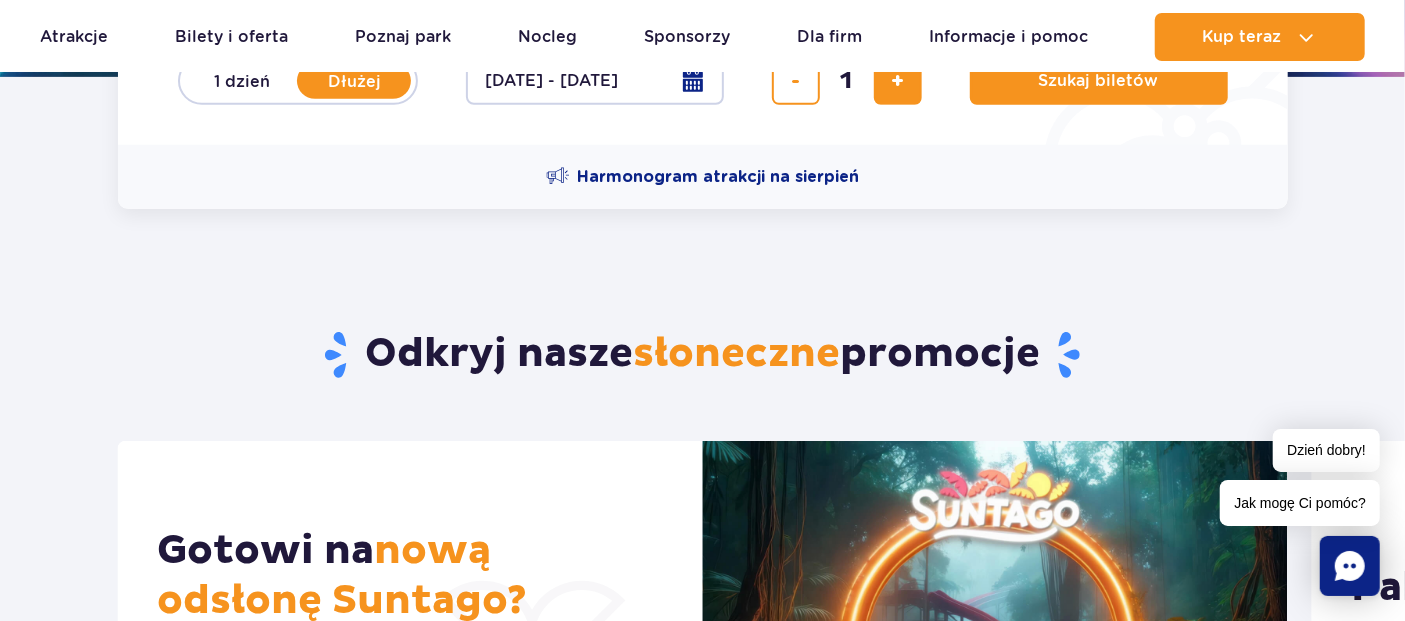 scroll, scrollTop: 555, scrollLeft: 0, axis: vertical 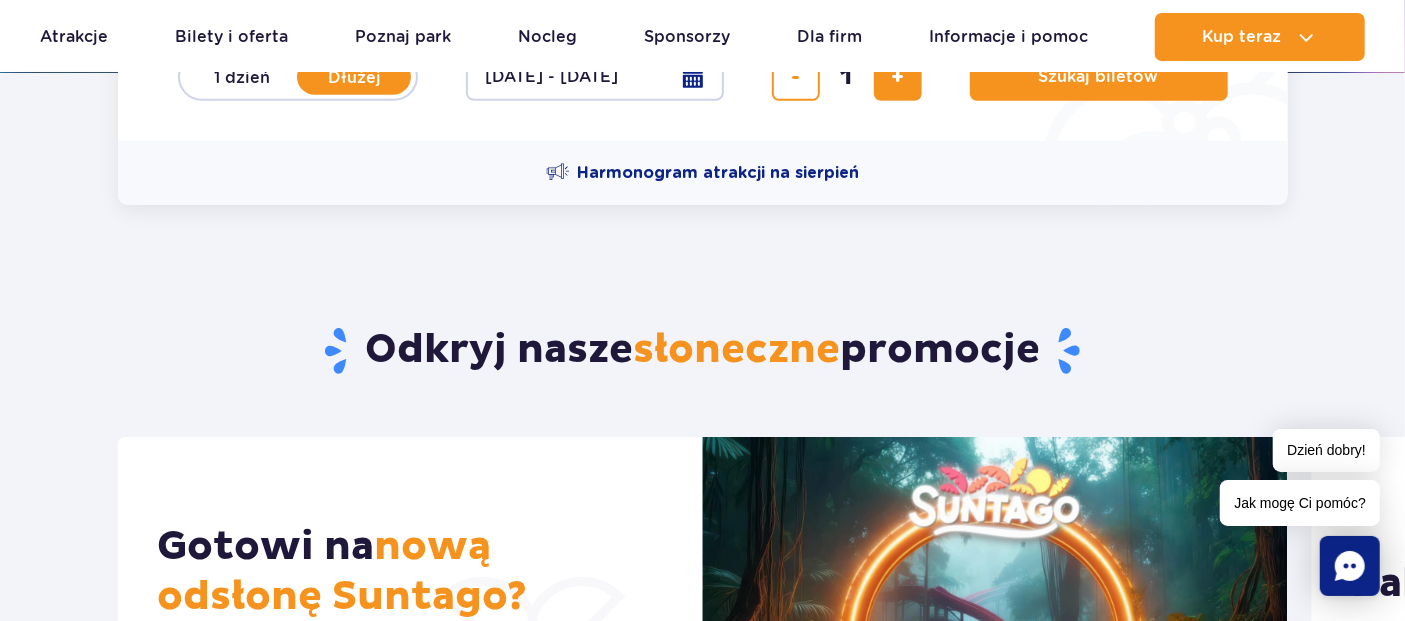 click on "Długość pobytu długość pobytu w hero 1 dzień Dłużej Data przyjazdu data przyjazdu w hero 09.08.25 - 10.08.25 Liczba osób Liczba osób w hero 1 Szukaj biletów" at bounding box center (703, 57) 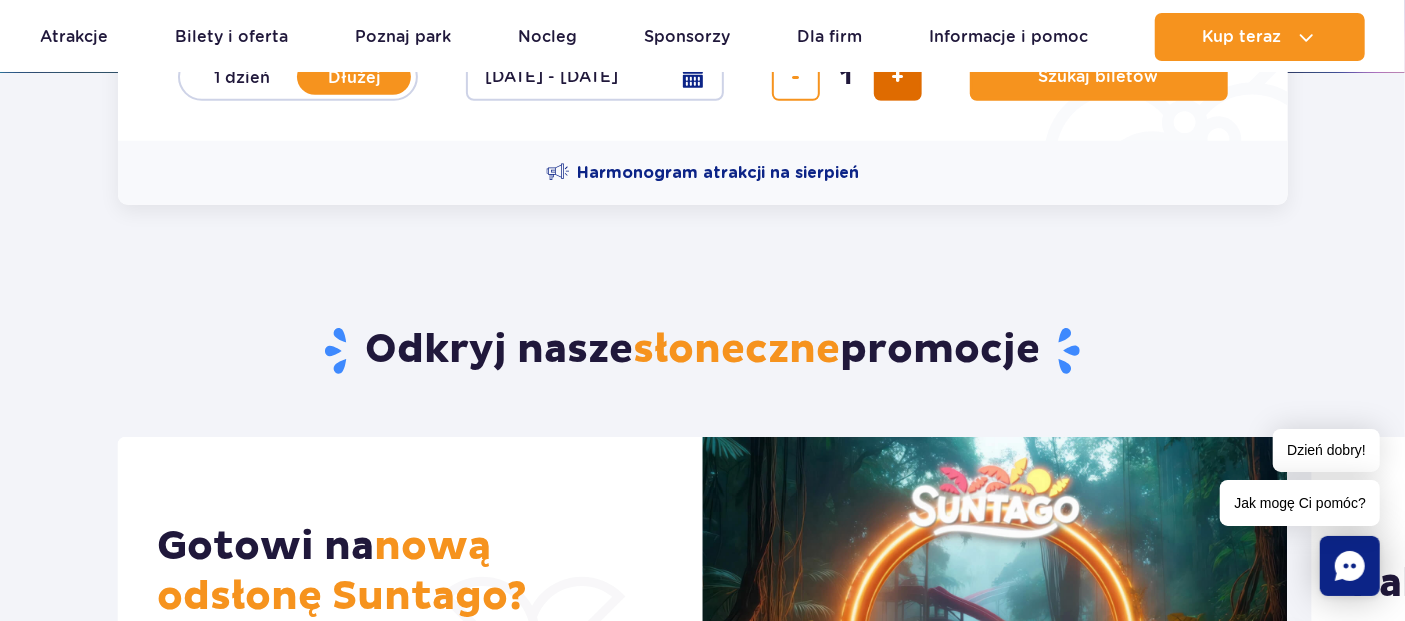 click at bounding box center (898, 77) 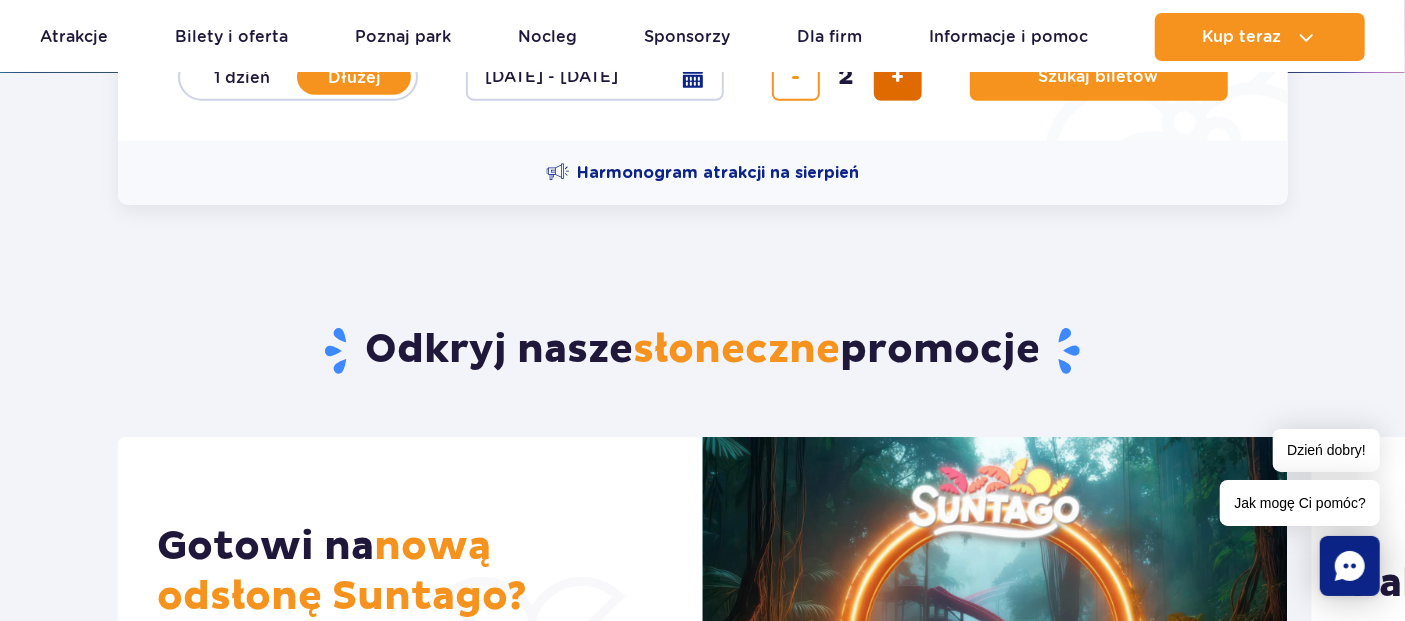 click at bounding box center [898, 77] 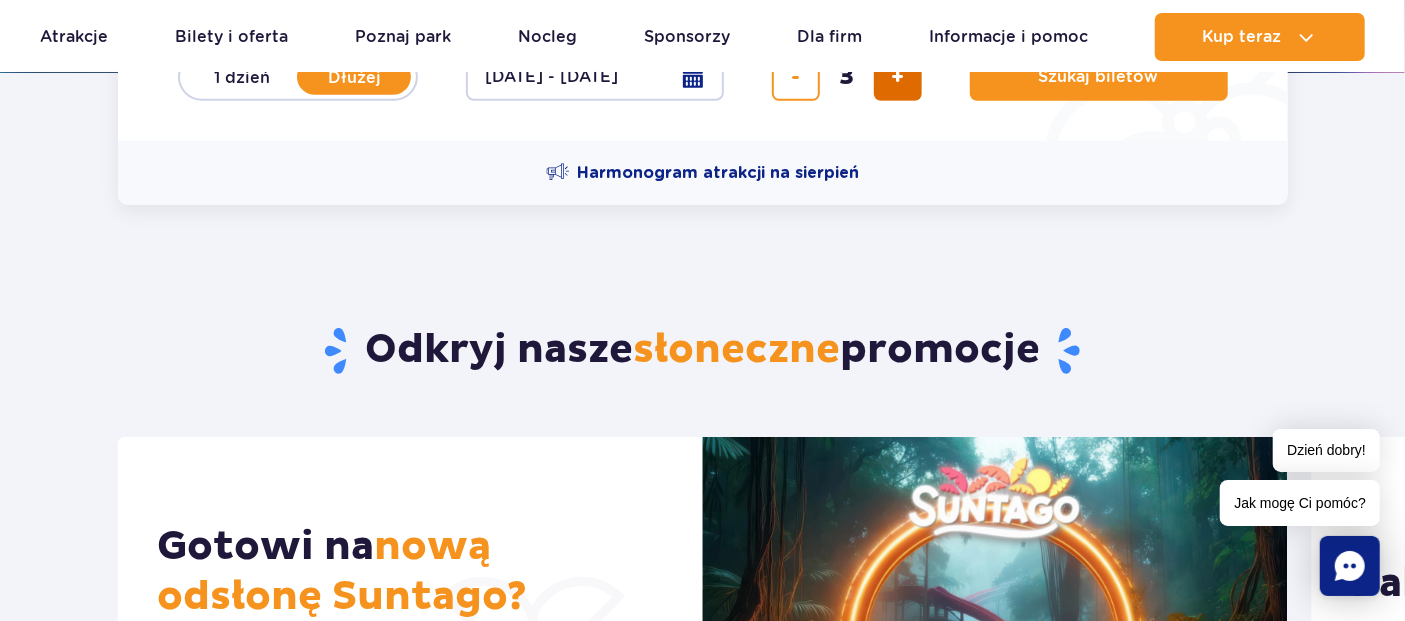 type on "3" 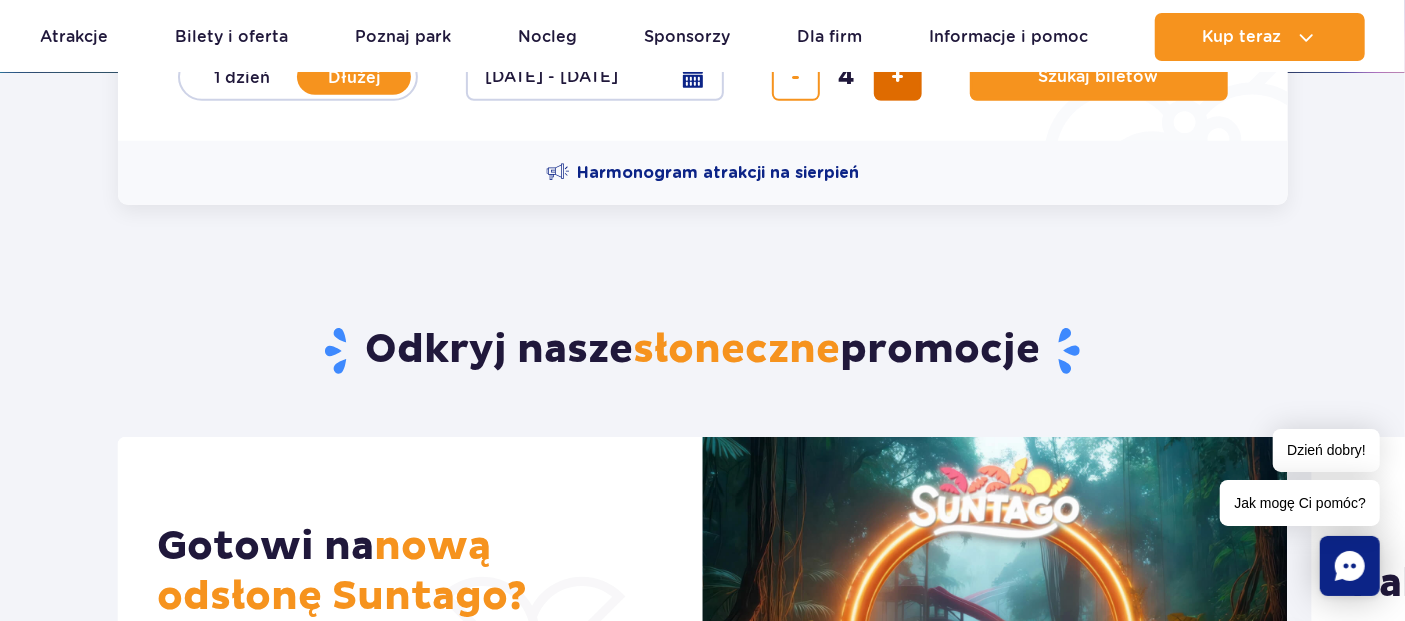 click at bounding box center [898, 77] 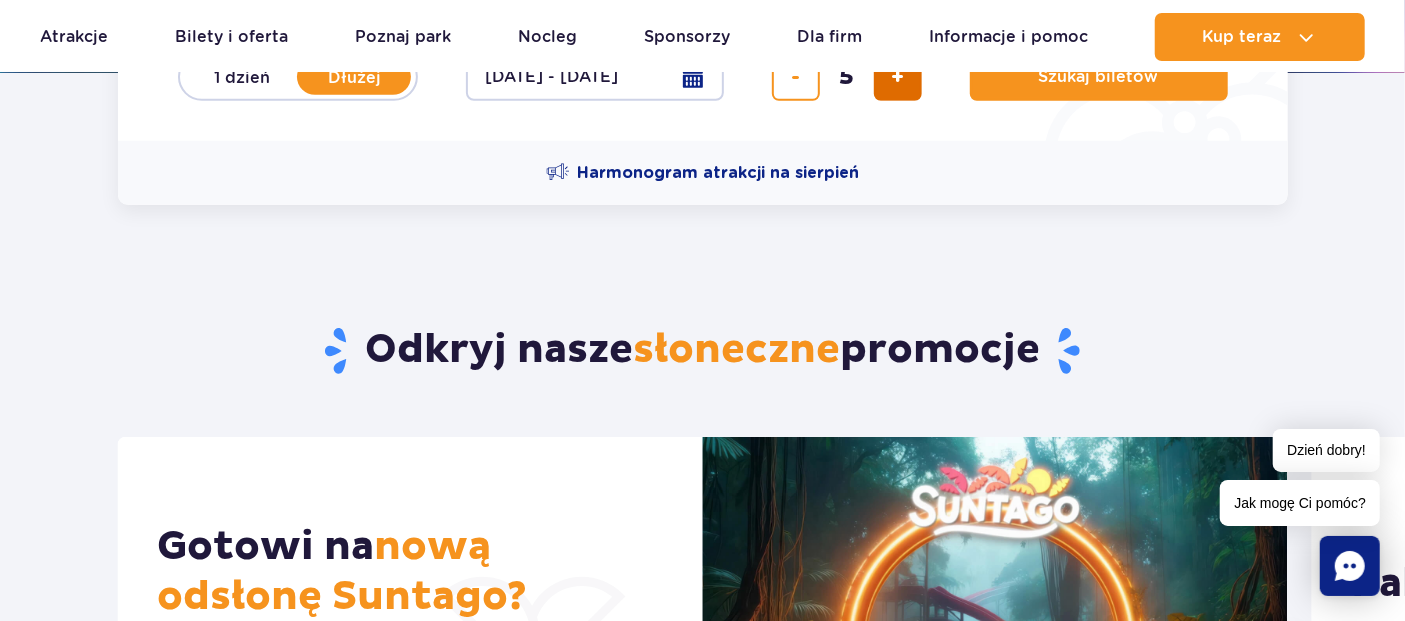 click at bounding box center [898, 77] 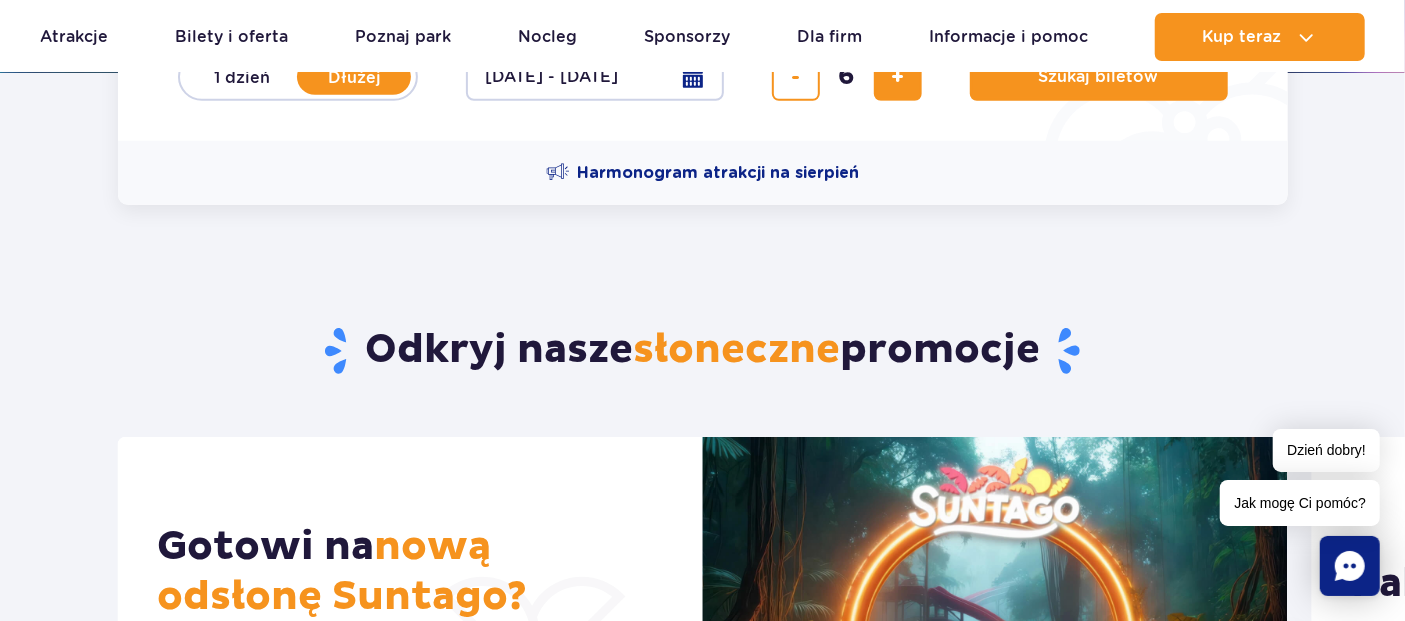 click on "Długość pobytu długość pobytu w hero 1 dzień Dłużej Data przyjazdu data przyjazdu w hero 09.08.25 - 10.08.25 Liczba osób Liczba osób w hero 6 Szukaj biletów" at bounding box center [703, 57] 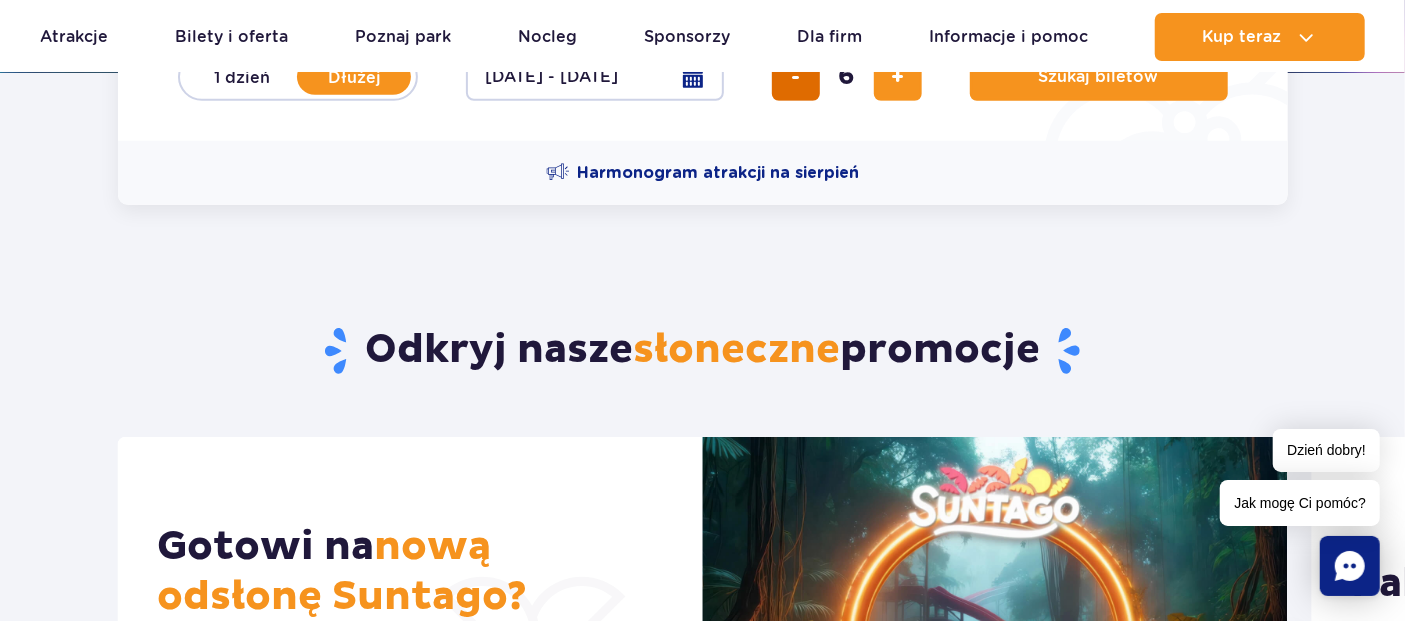 click at bounding box center [796, 77] 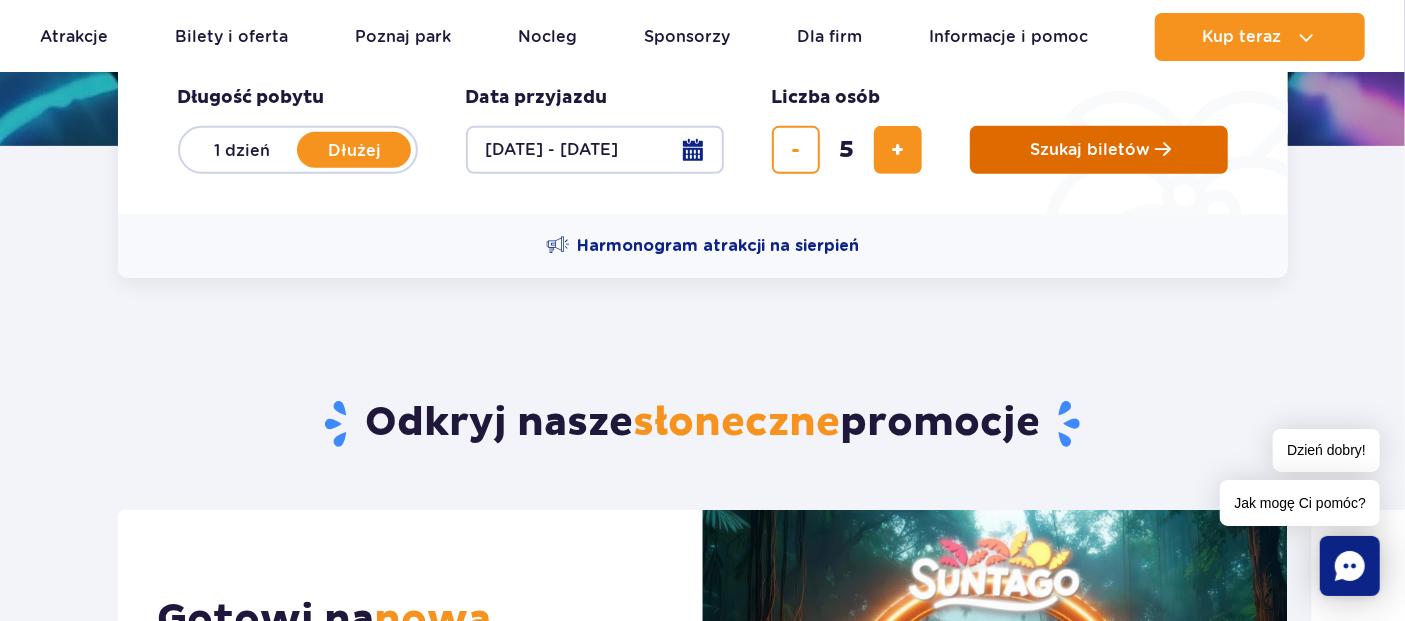 scroll, scrollTop: 444, scrollLeft: 0, axis: vertical 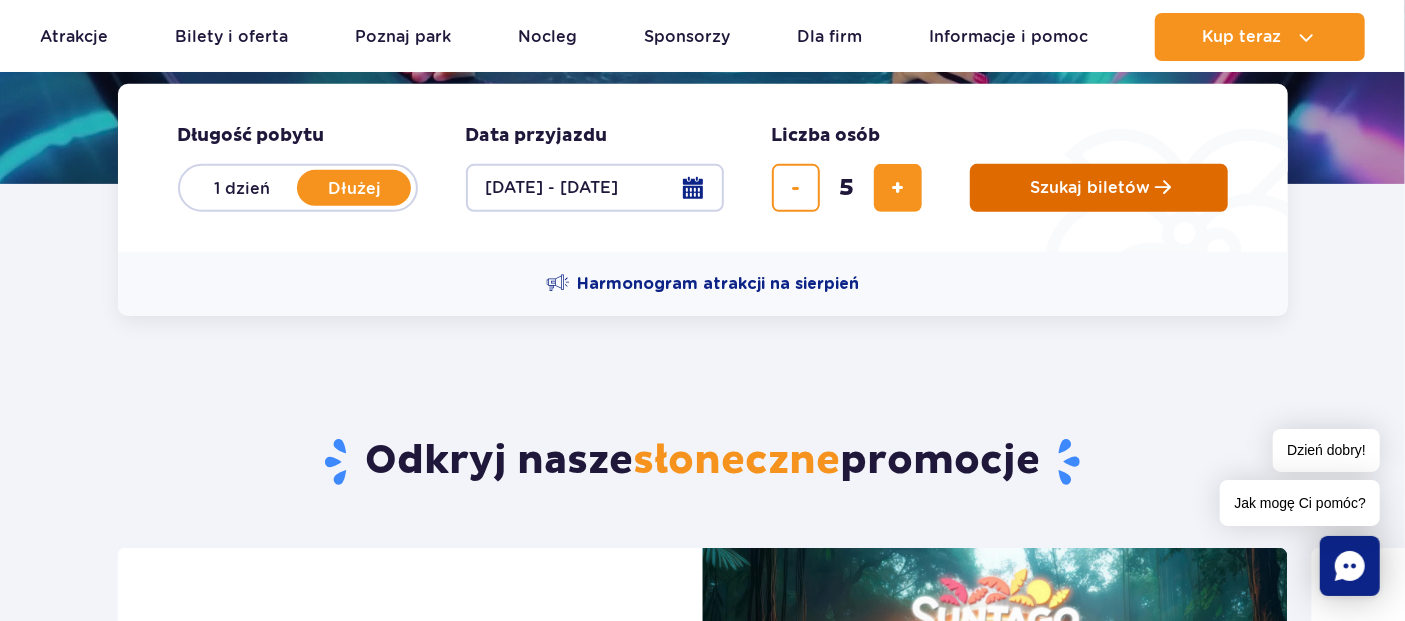 click on "Szukaj biletów" at bounding box center (1099, 188) 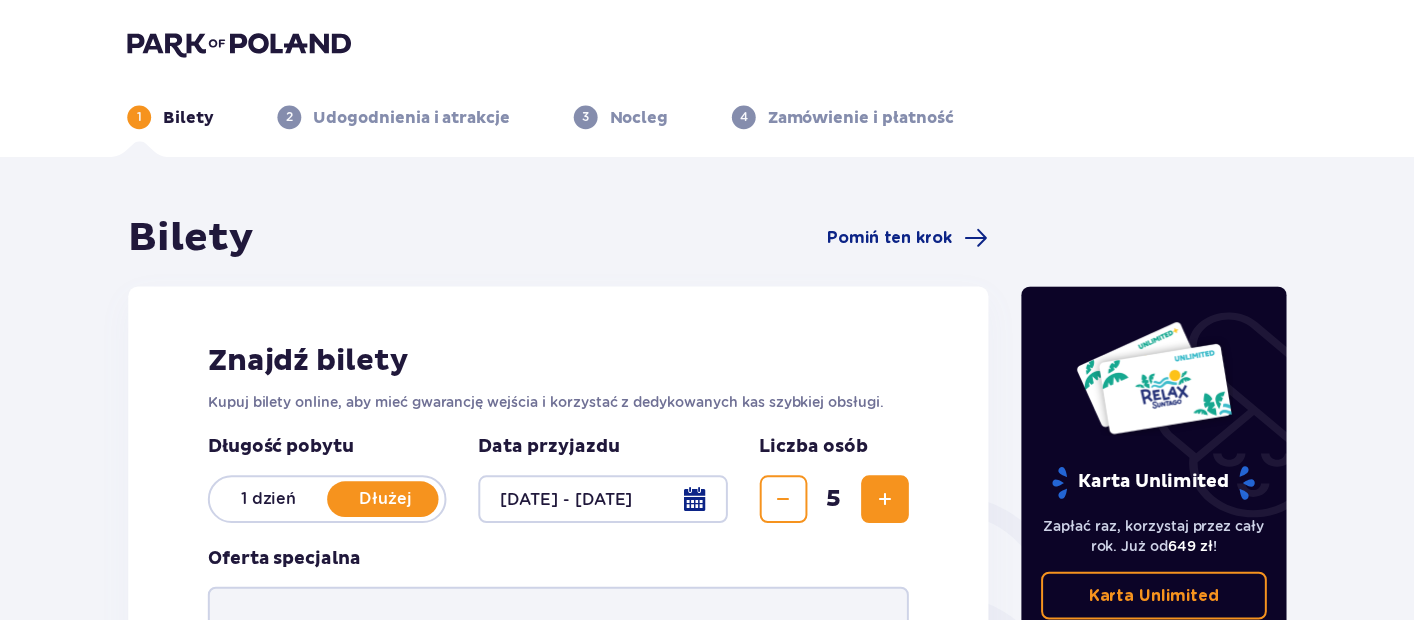 scroll, scrollTop: 0, scrollLeft: 0, axis: both 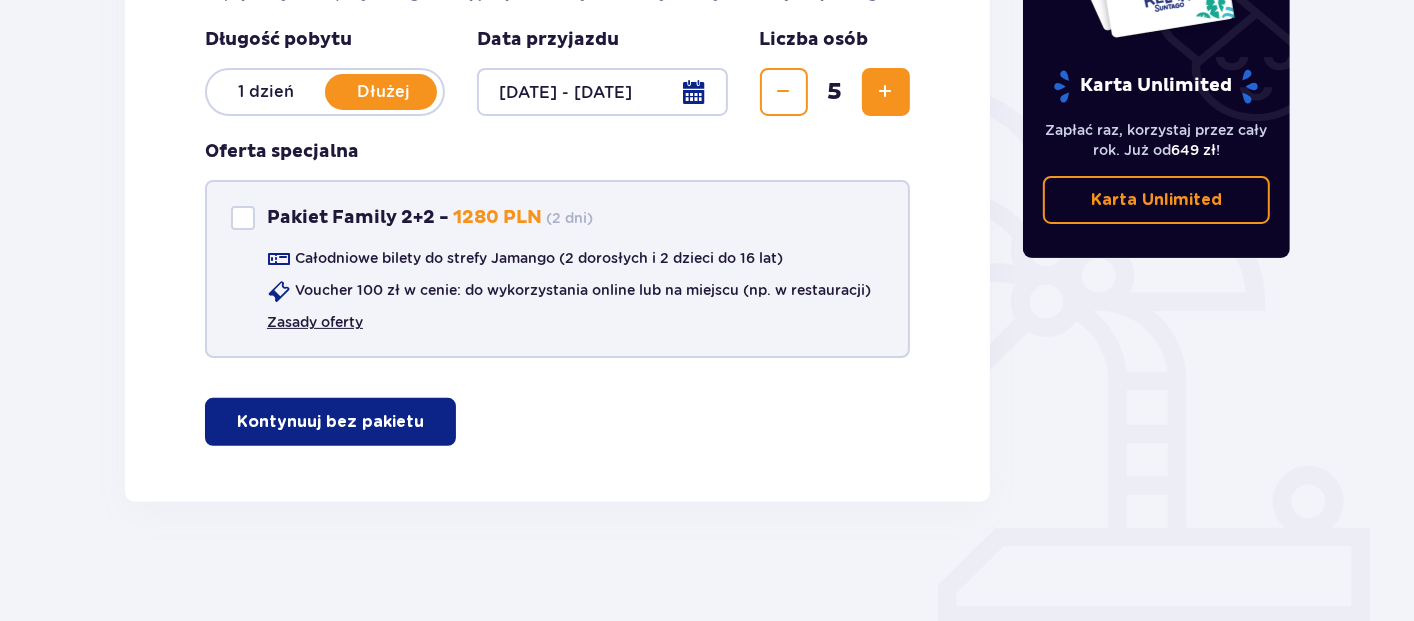 click on "Zasady oferty" at bounding box center [315, 322] 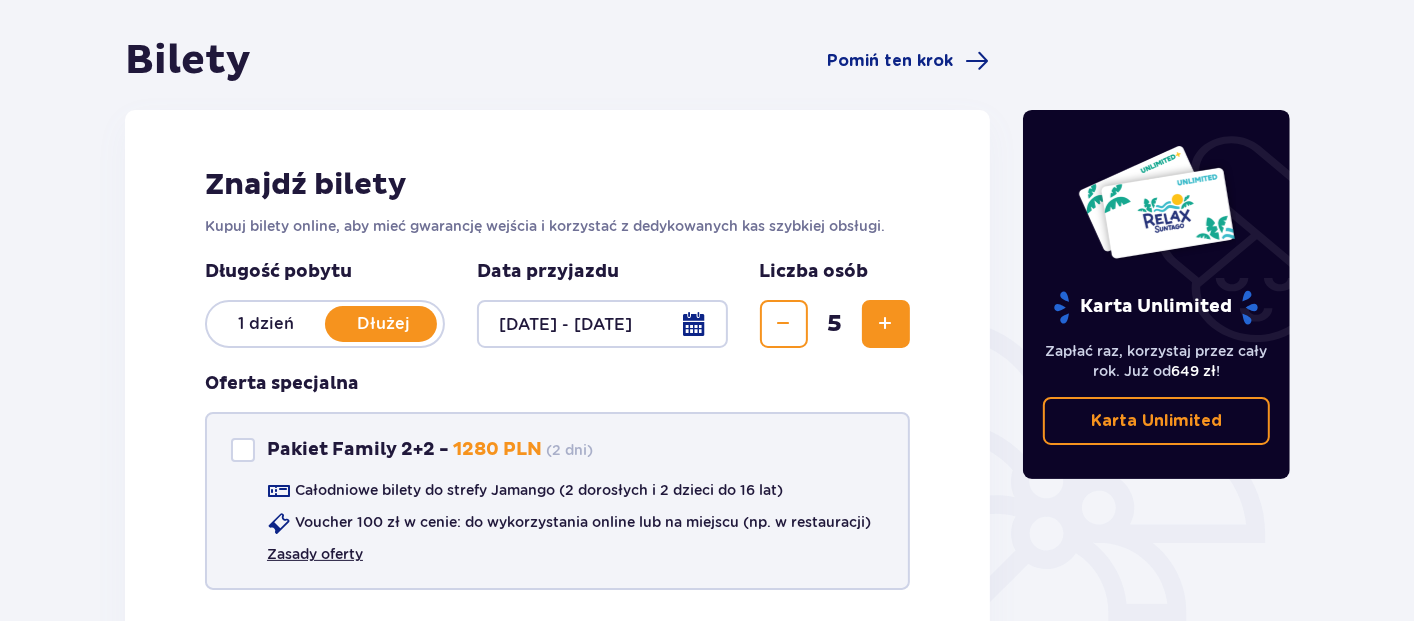 scroll, scrollTop: 0, scrollLeft: 0, axis: both 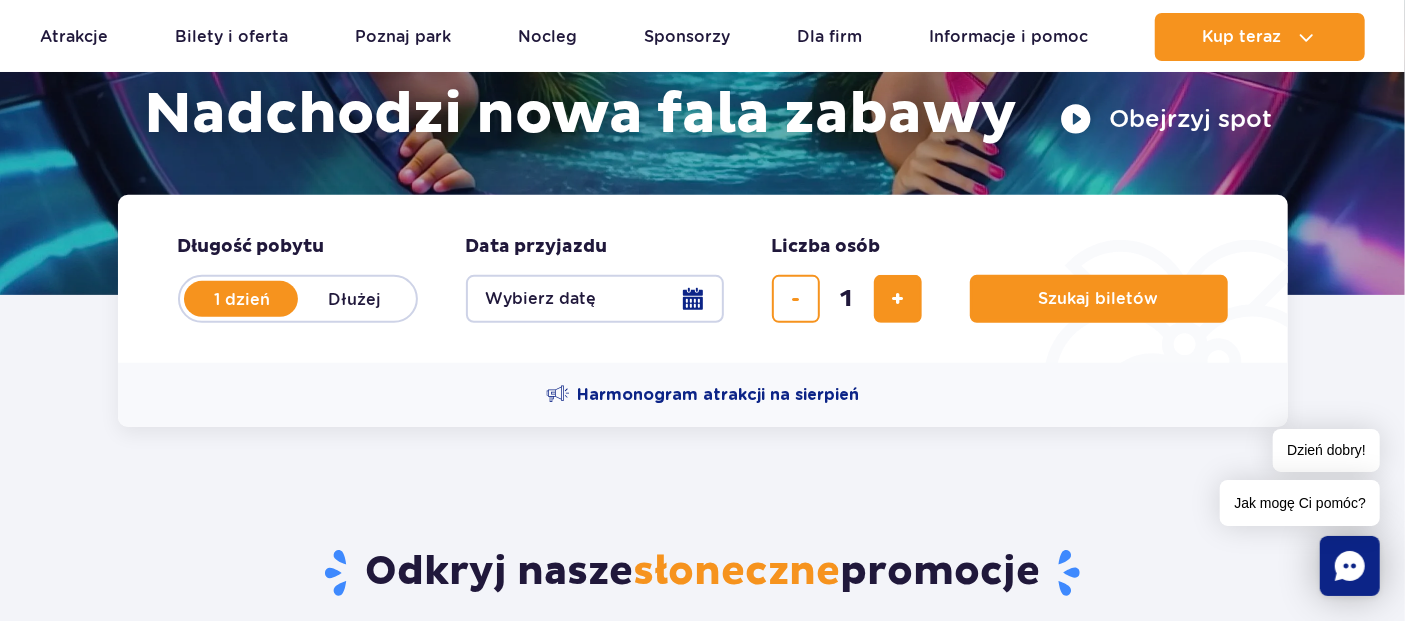 click on "Wybierz datę" at bounding box center [595, 299] 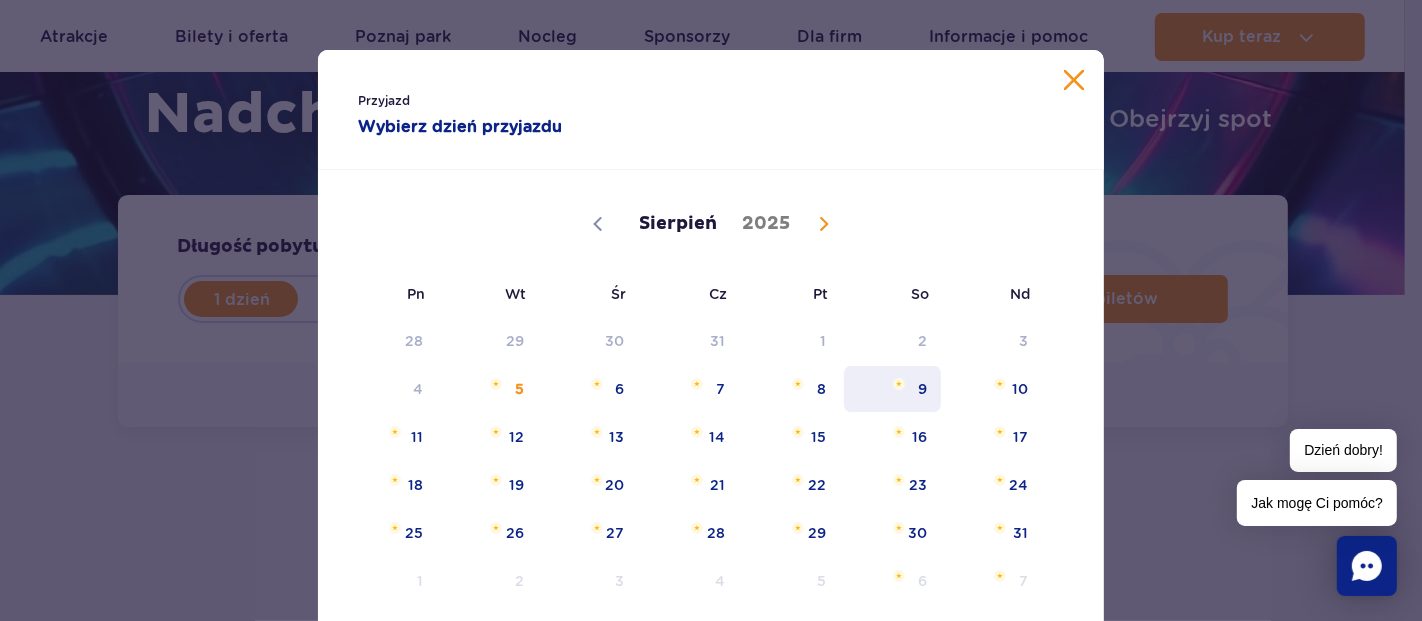 click on "9" at bounding box center [892, 389] 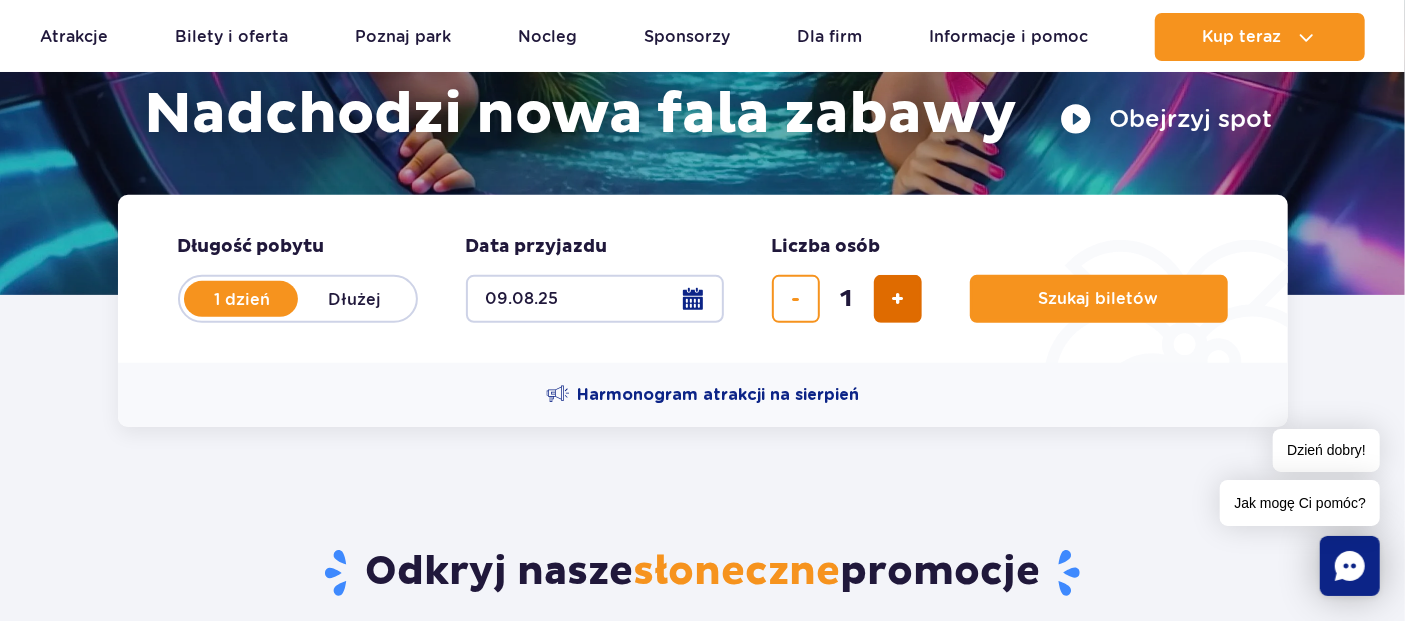click at bounding box center [898, 299] 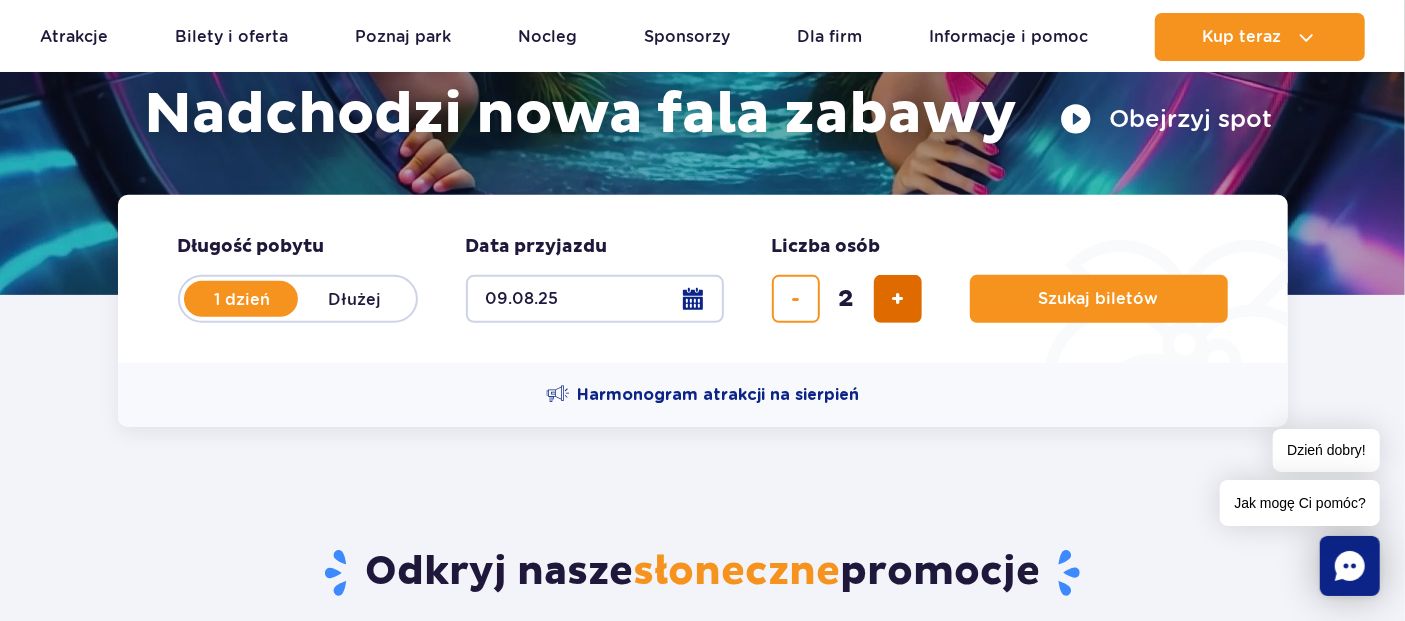 click at bounding box center (898, 299) 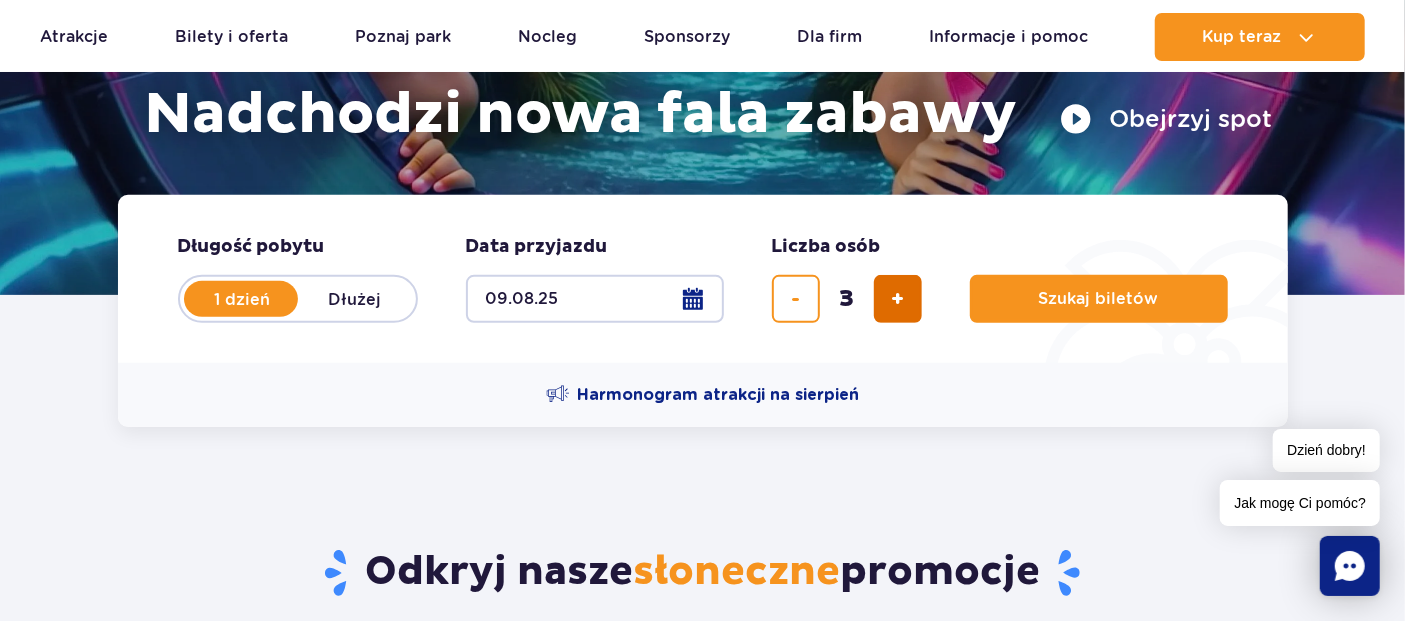 click at bounding box center [898, 299] 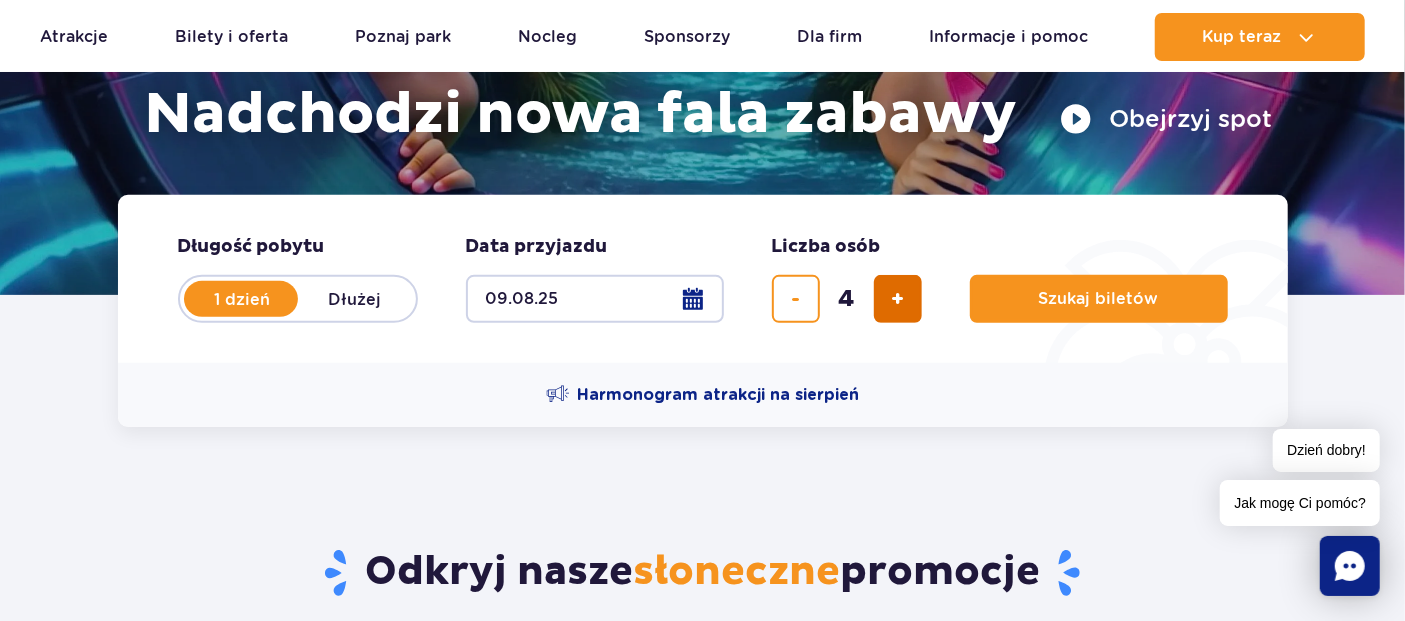 click at bounding box center (898, 299) 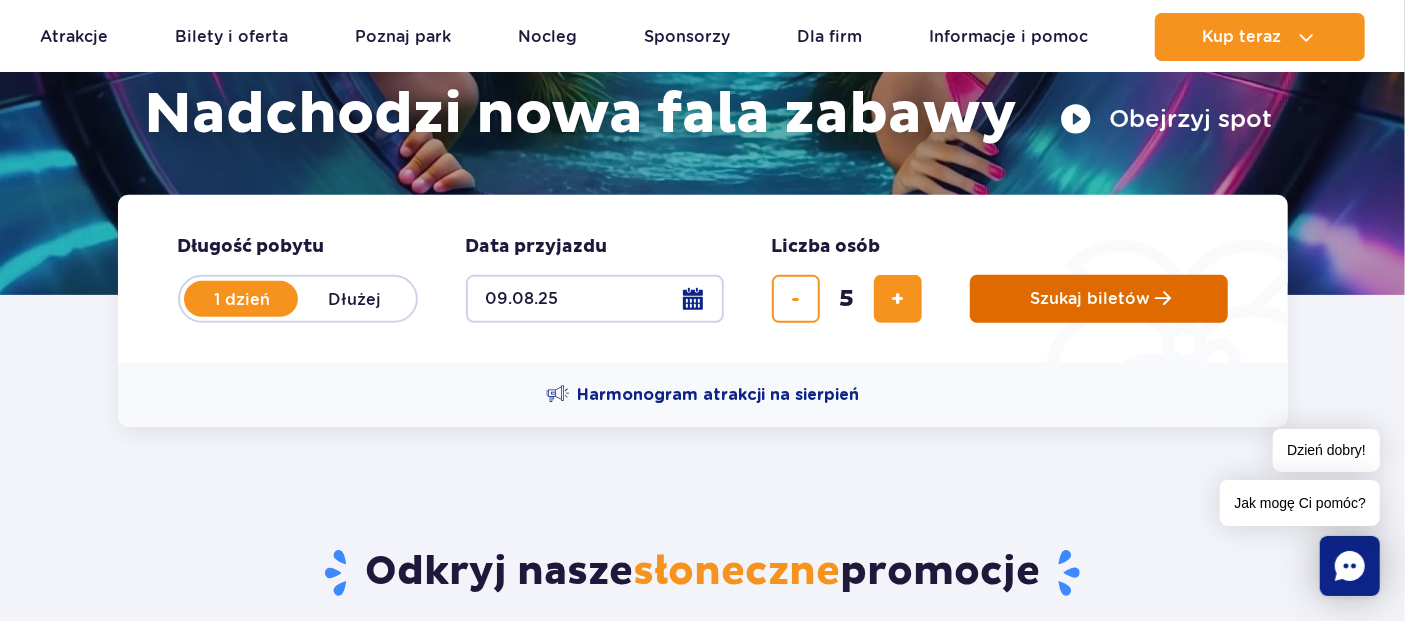 click on "Szukaj biletów" at bounding box center [1091, 299] 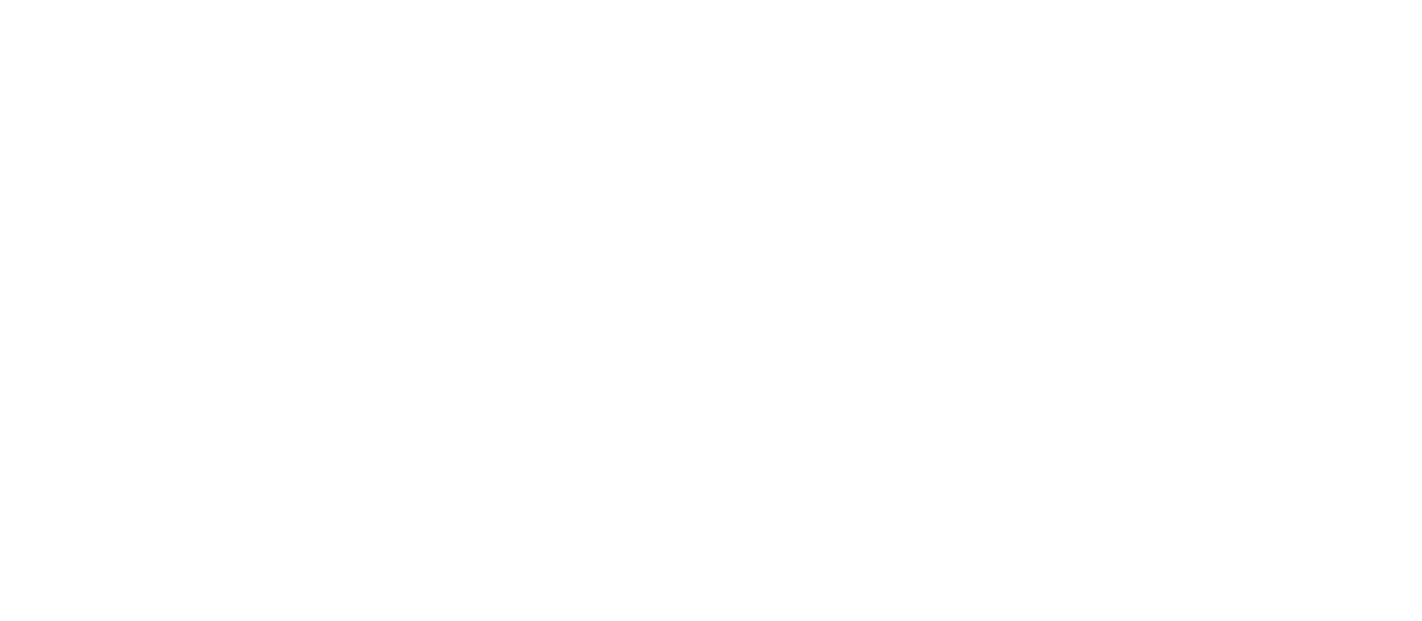 scroll, scrollTop: 0, scrollLeft: 0, axis: both 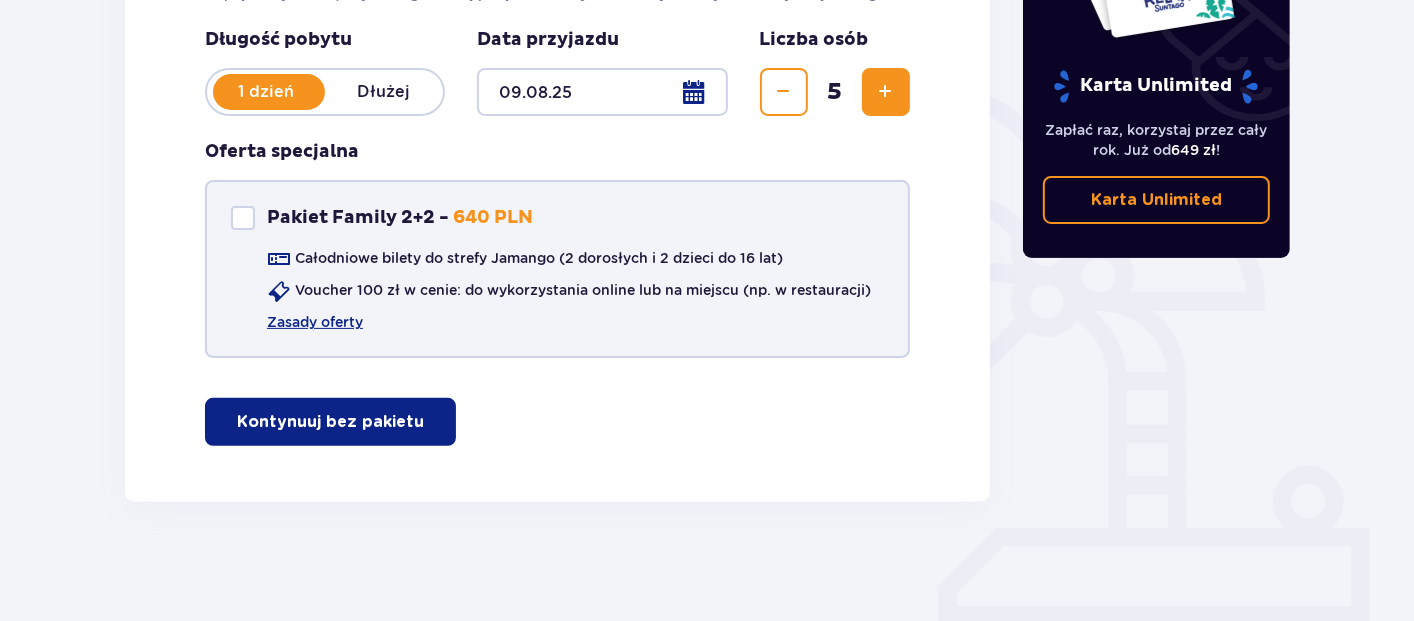 click at bounding box center (243, 218) 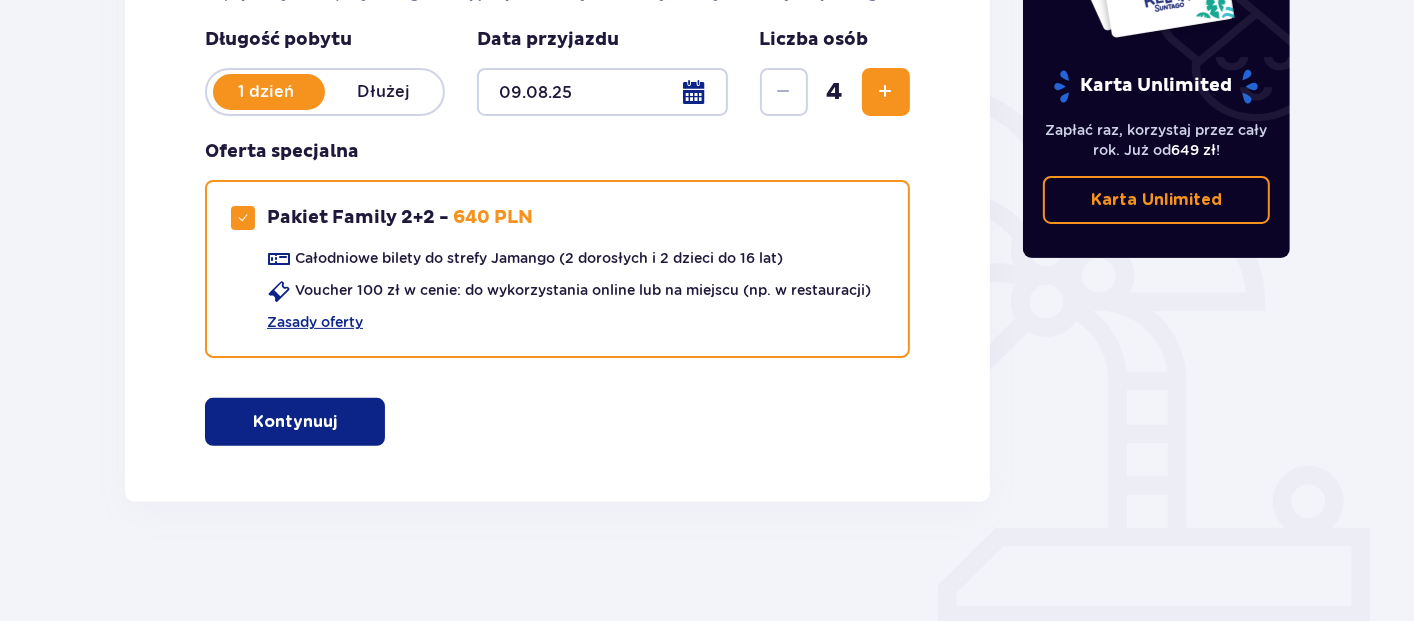 click on "Znajdź bilety Kupuj bilety online, aby mieć gwarancję wejścia i korzystać z dedykowanych kas szybkiej obsługi. Długość pobytu 1 dzień Dłużej Data przyjazdu [DATE] Liczba osób 4 Oferta specjalna Pakiet Family 2+2    -  640 PLN Całodniowe bilety do strefy Jamango (2 dorosłych i 2 dzieci do 16 lat) Voucher 100 zł w cenie: do wykorzystania online lub na miejscu (np. w restauracji) Zasady oferty Kontynuuj" at bounding box center (557, 190) 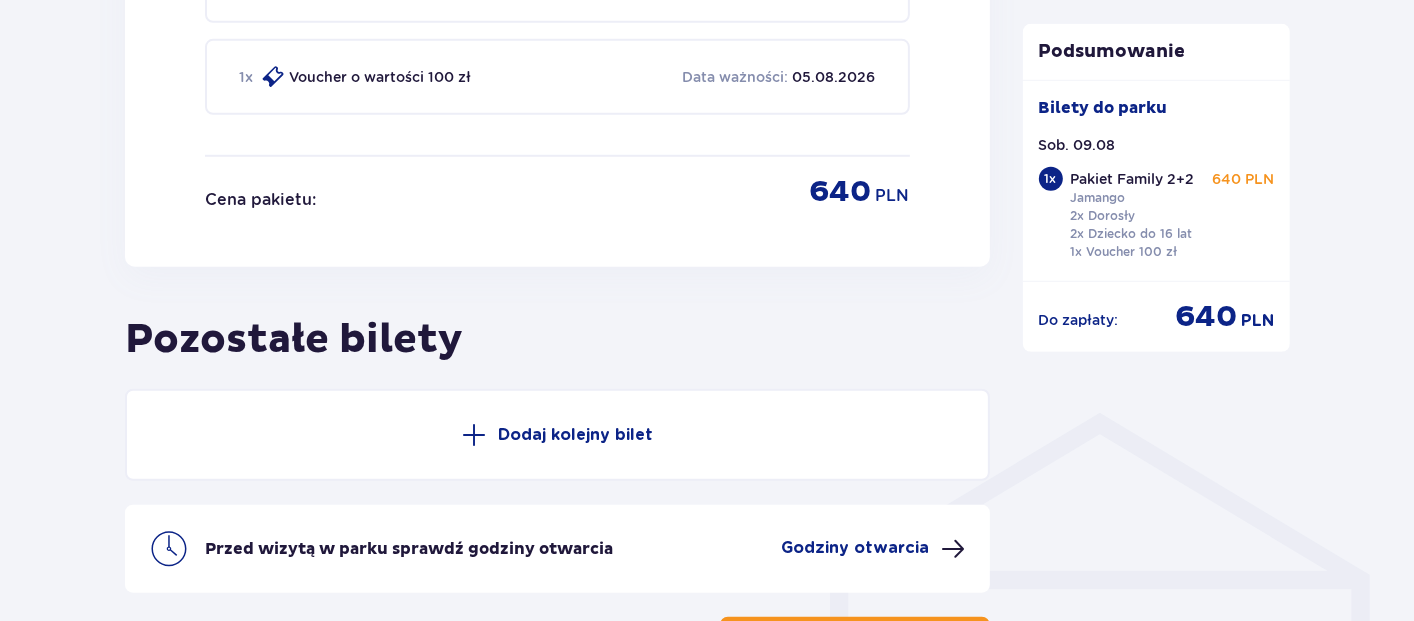 scroll, scrollTop: 1242, scrollLeft: 0, axis: vertical 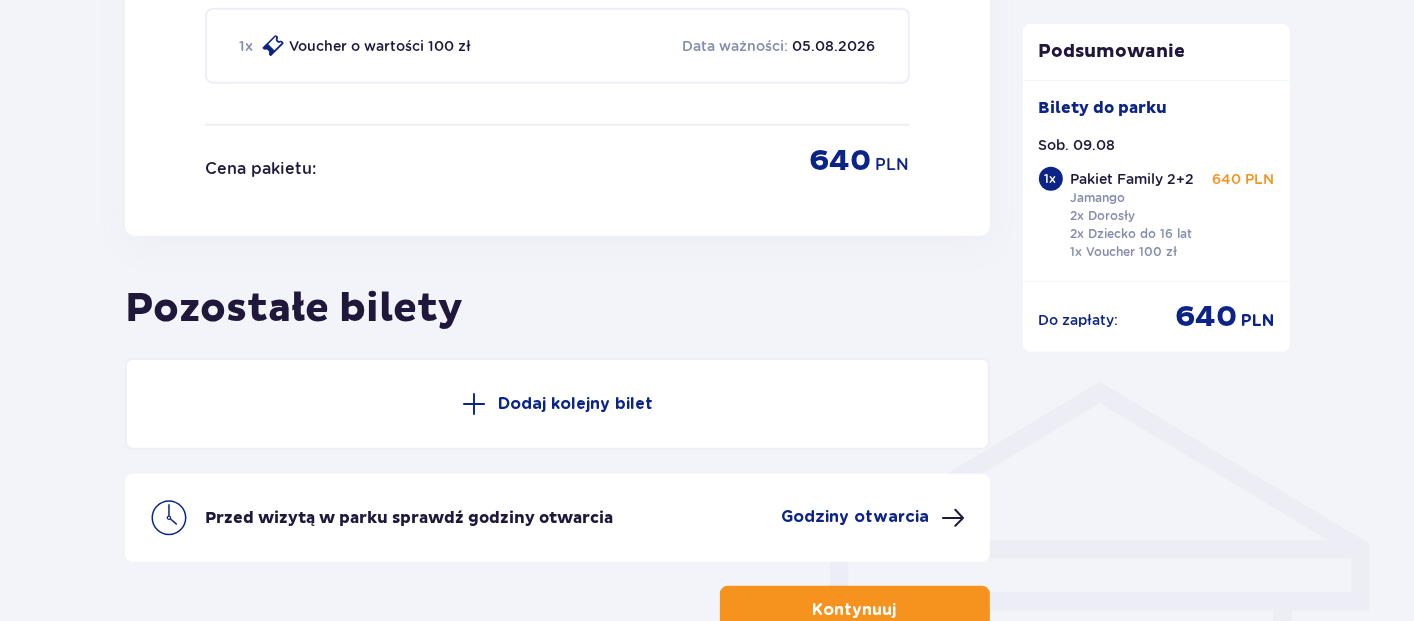 click on "Dodaj kolejny bilet" at bounding box center (575, 404) 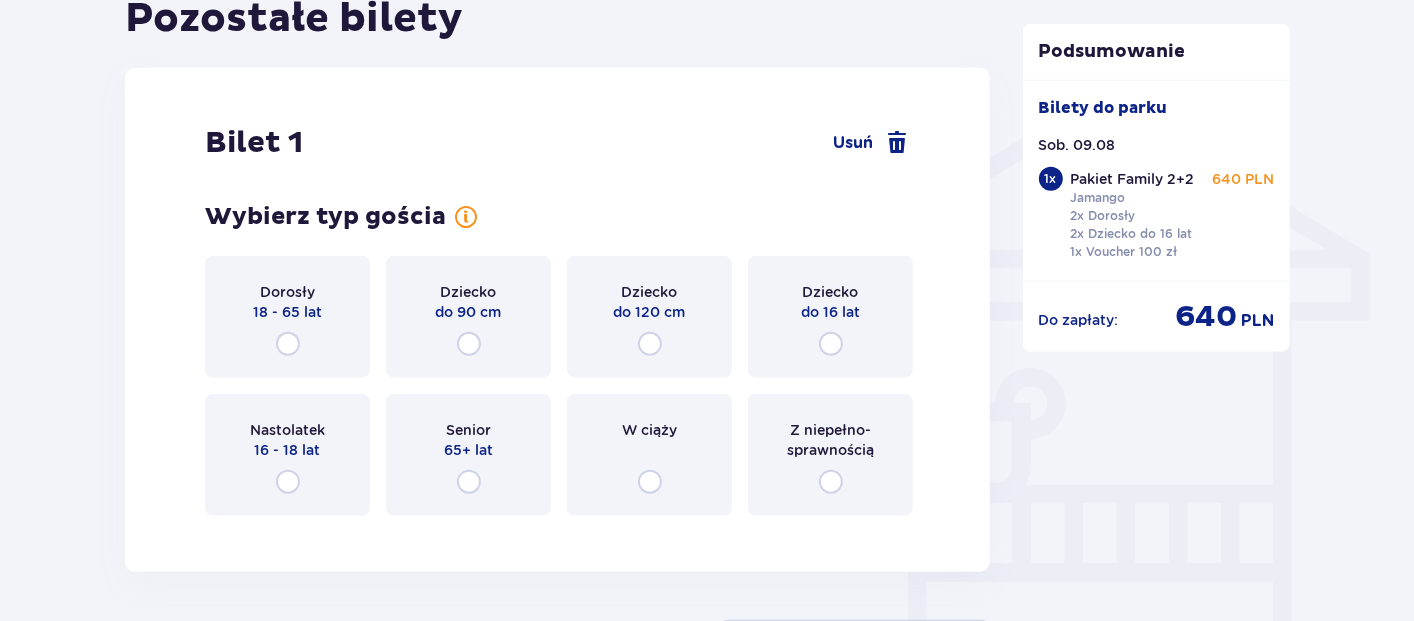 scroll, scrollTop: 1574, scrollLeft: 0, axis: vertical 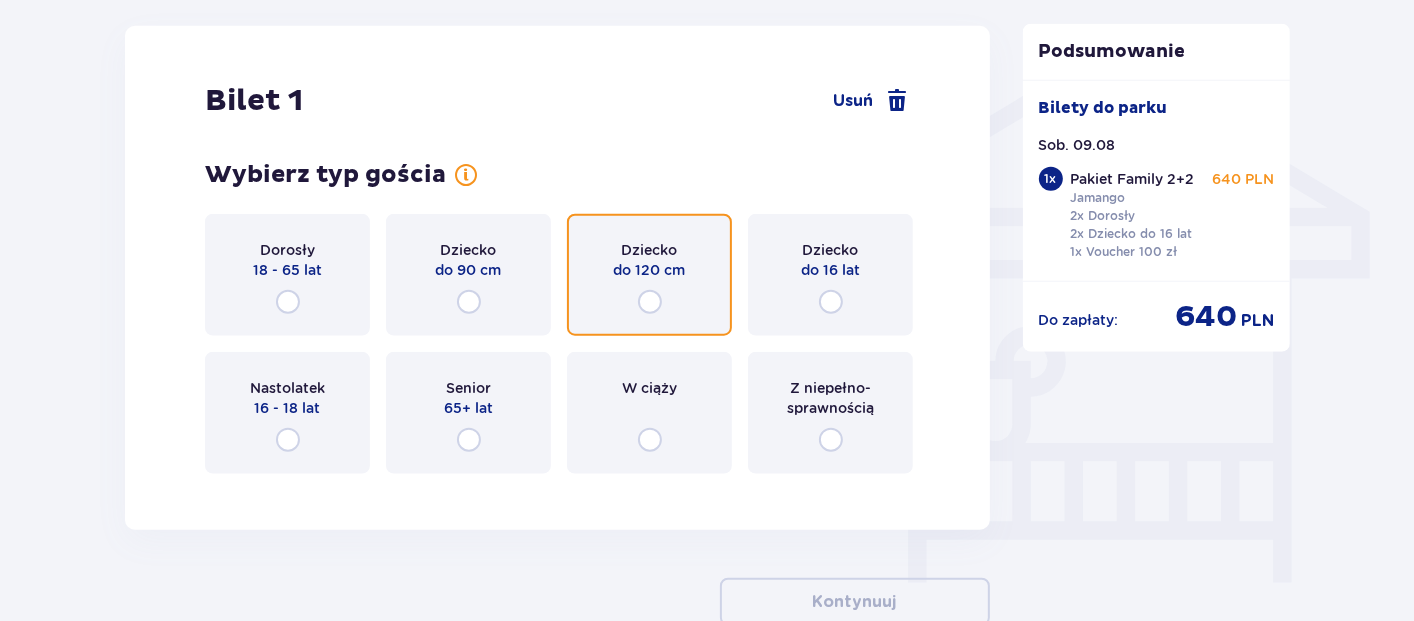 click at bounding box center (650, 302) 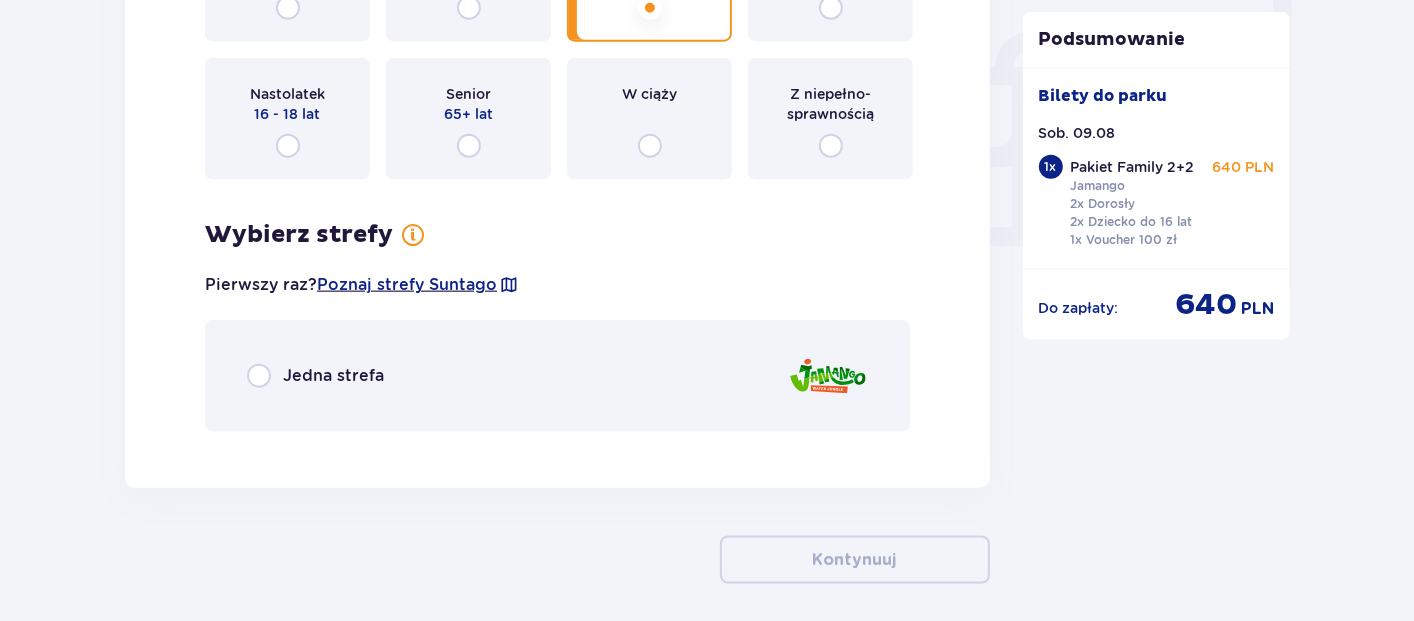 scroll, scrollTop: 1948, scrollLeft: 0, axis: vertical 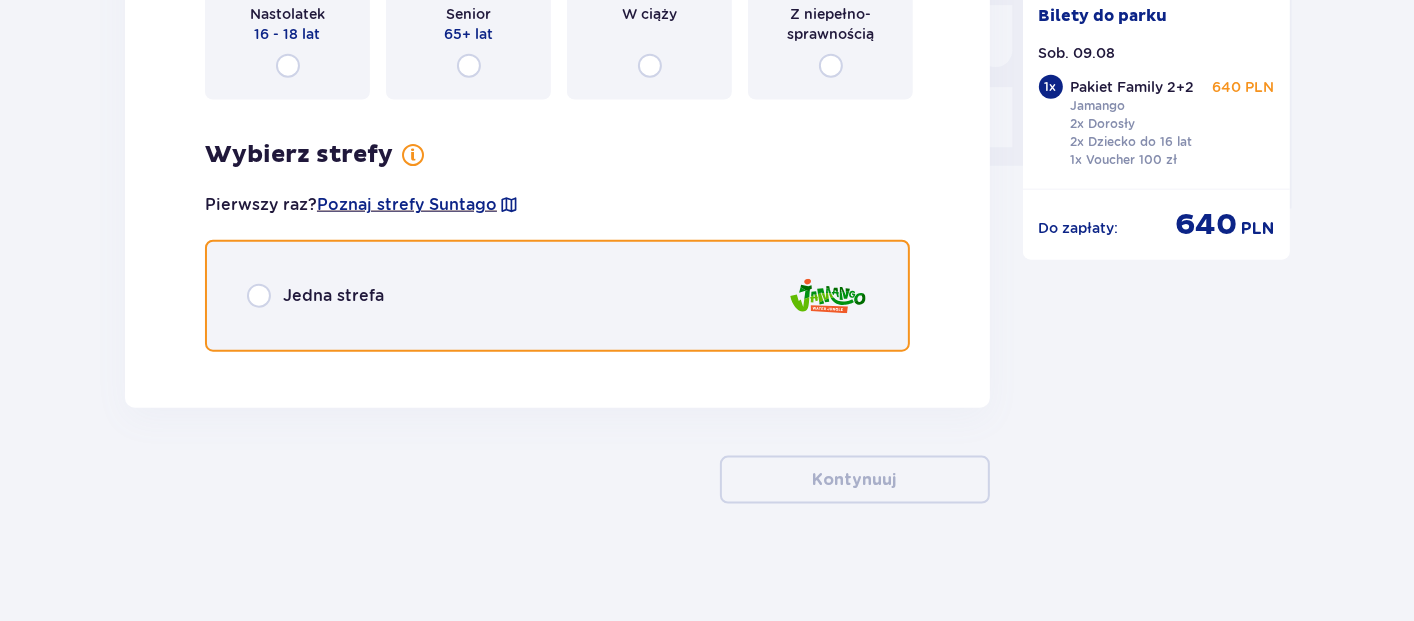 click at bounding box center (259, 296) 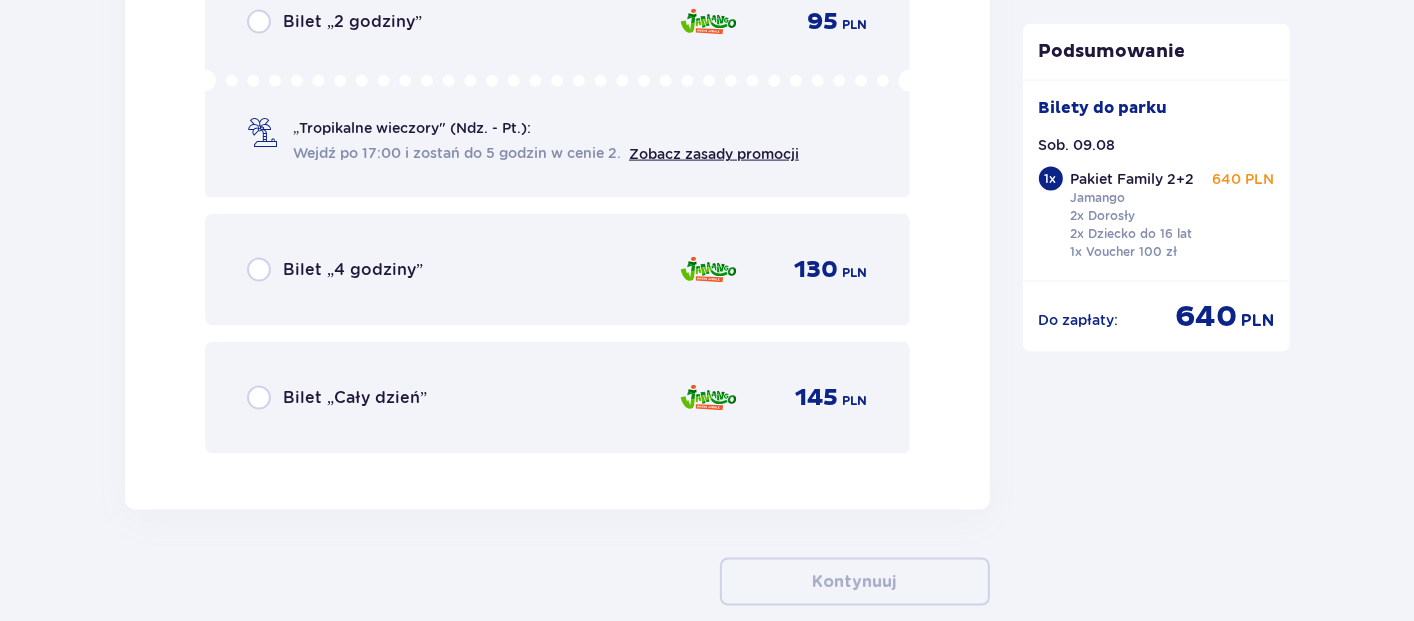 scroll, scrollTop: 2444, scrollLeft: 0, axis: vertical 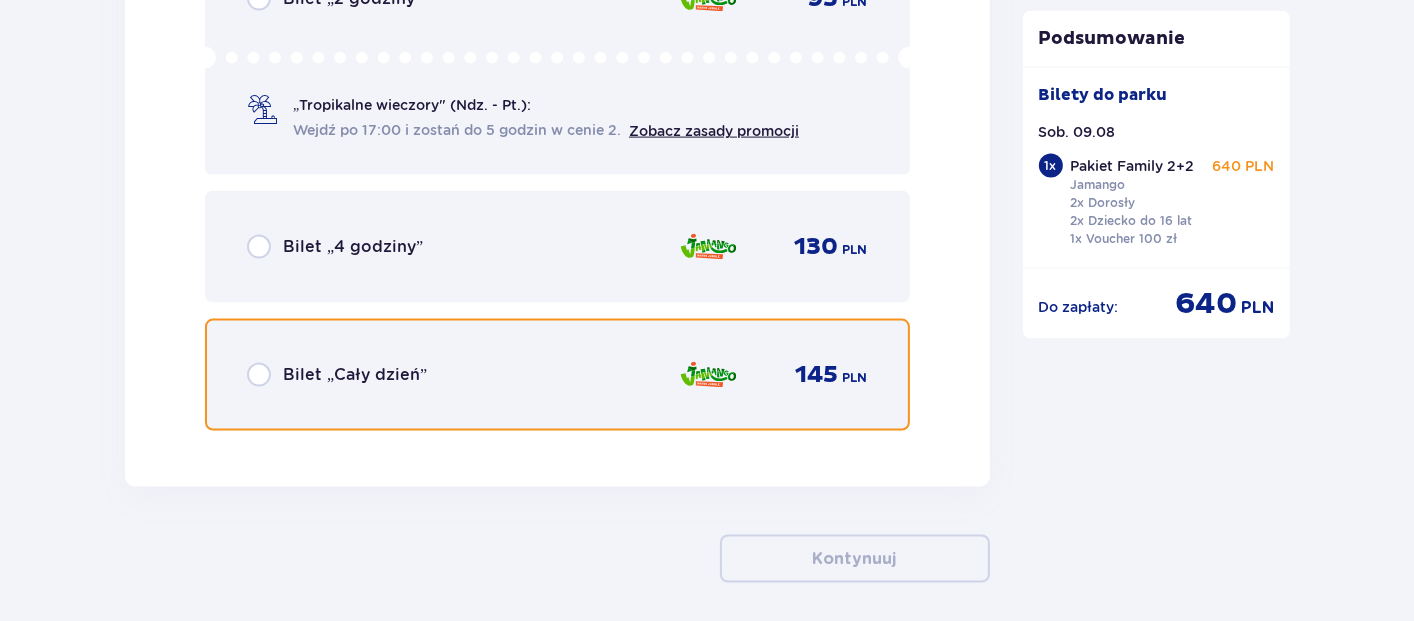 click at bounding box center (259, 375) 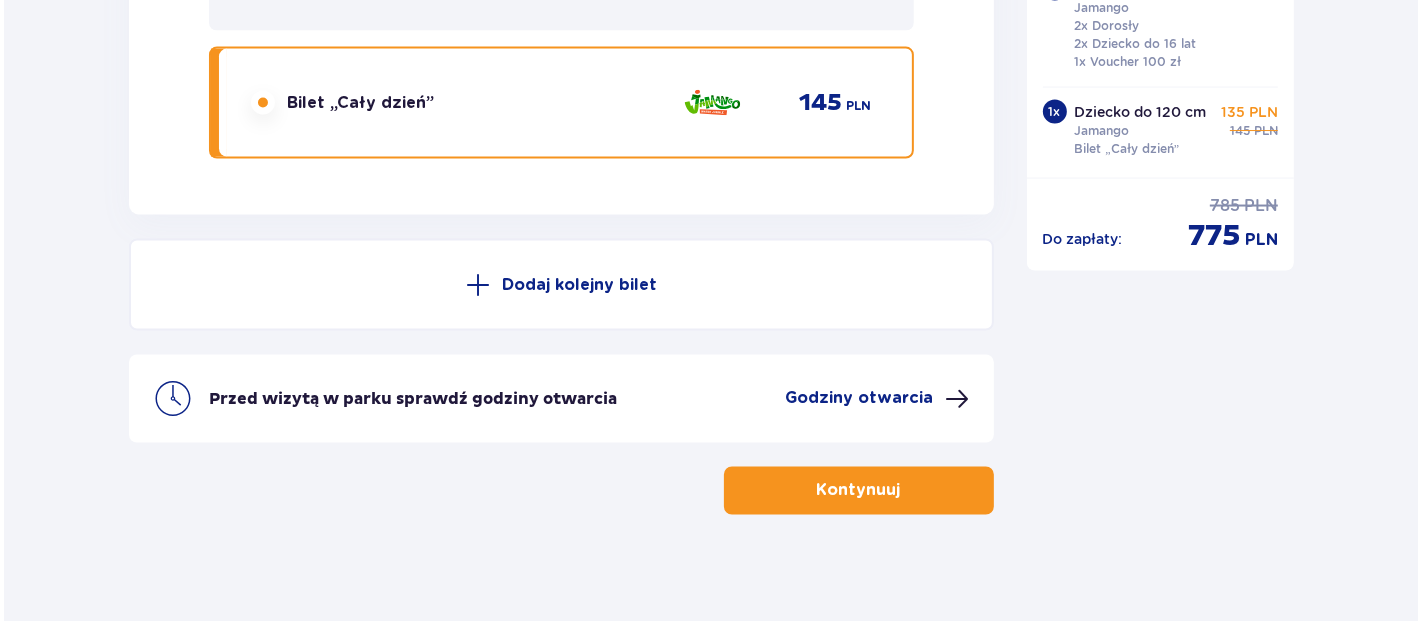 scroll, scrollTop: 2727, scrollLeft: 0, axis: vertical 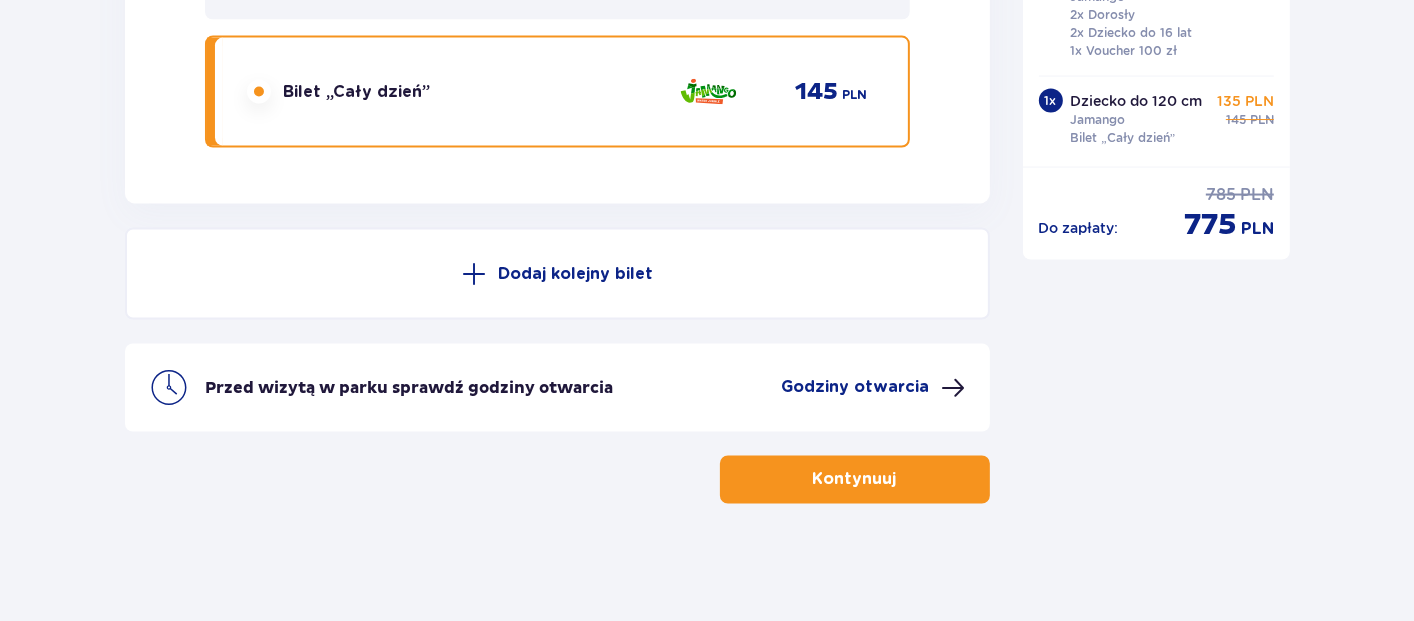 click on "Godziny otwarcia" at bounding box center [874, 388] 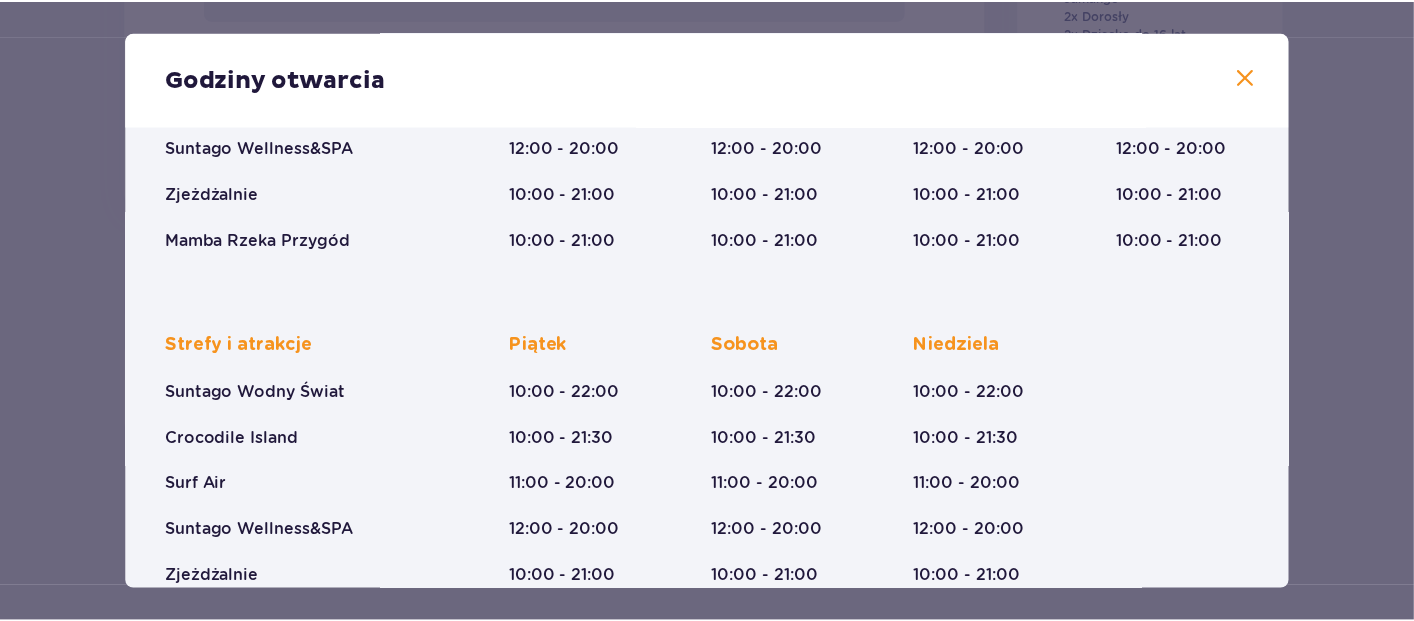 scroll, scrollTop: 416, scrollLeft: 0, axis: vertical 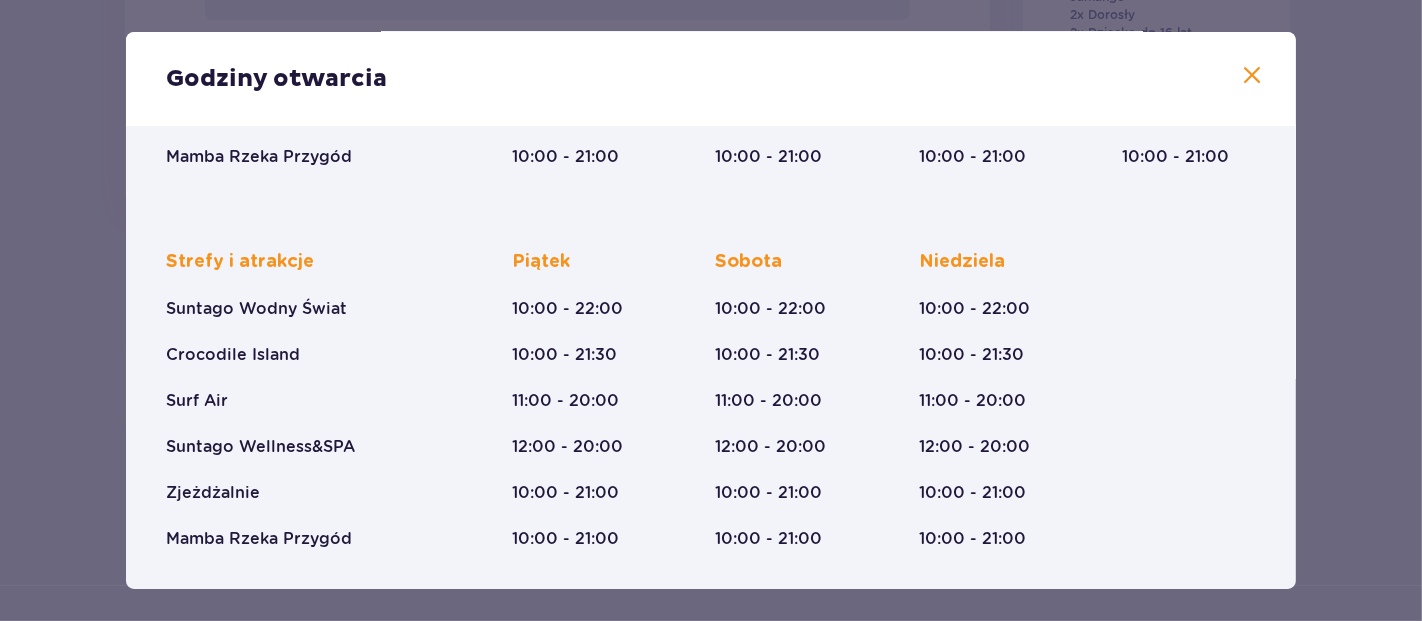 click at bounding box center (1252, 76) 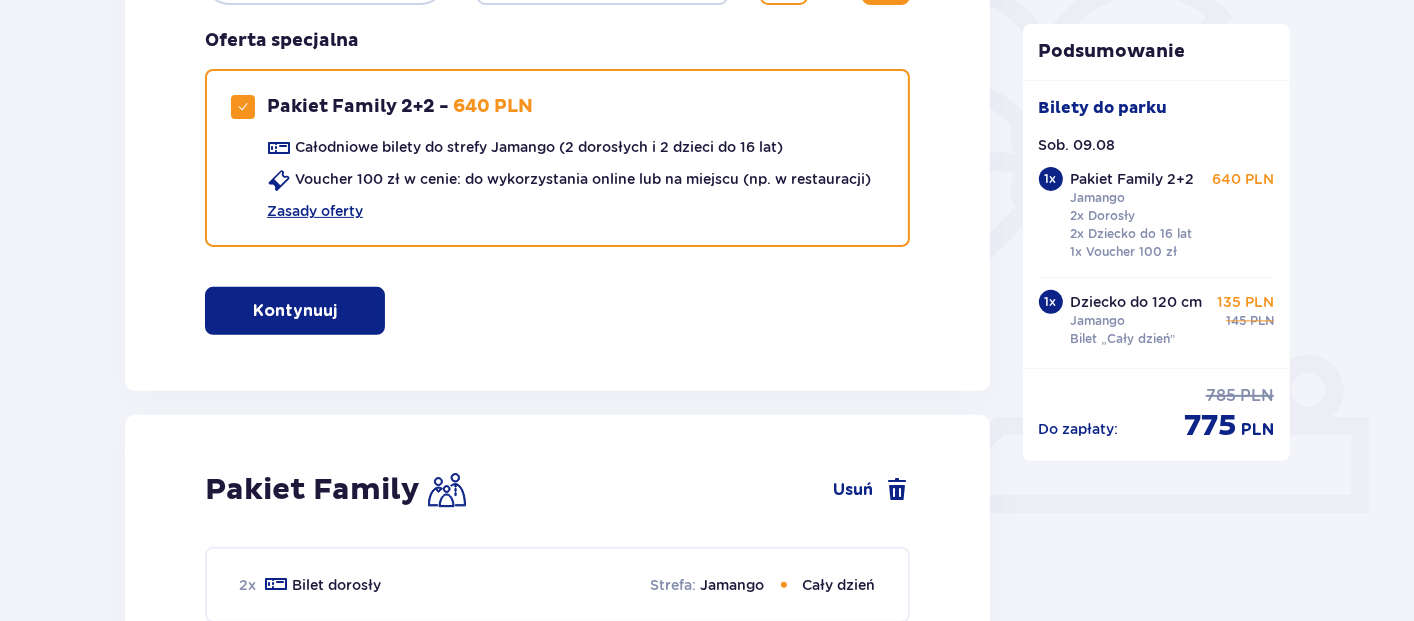 scroll, scrollTop: 282, scrollLeft: 0, axis: vertical 